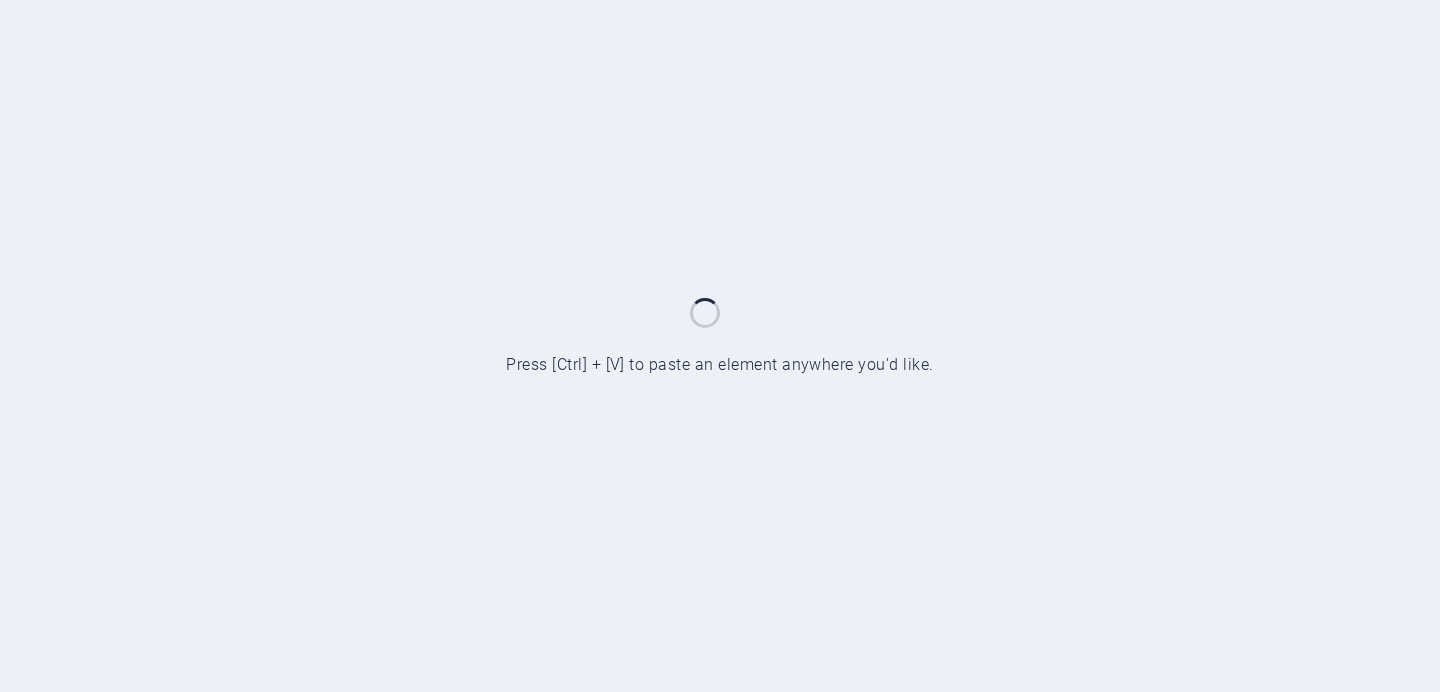 scroll, scrollTop: 0, scrollLeft: 0, axis: both 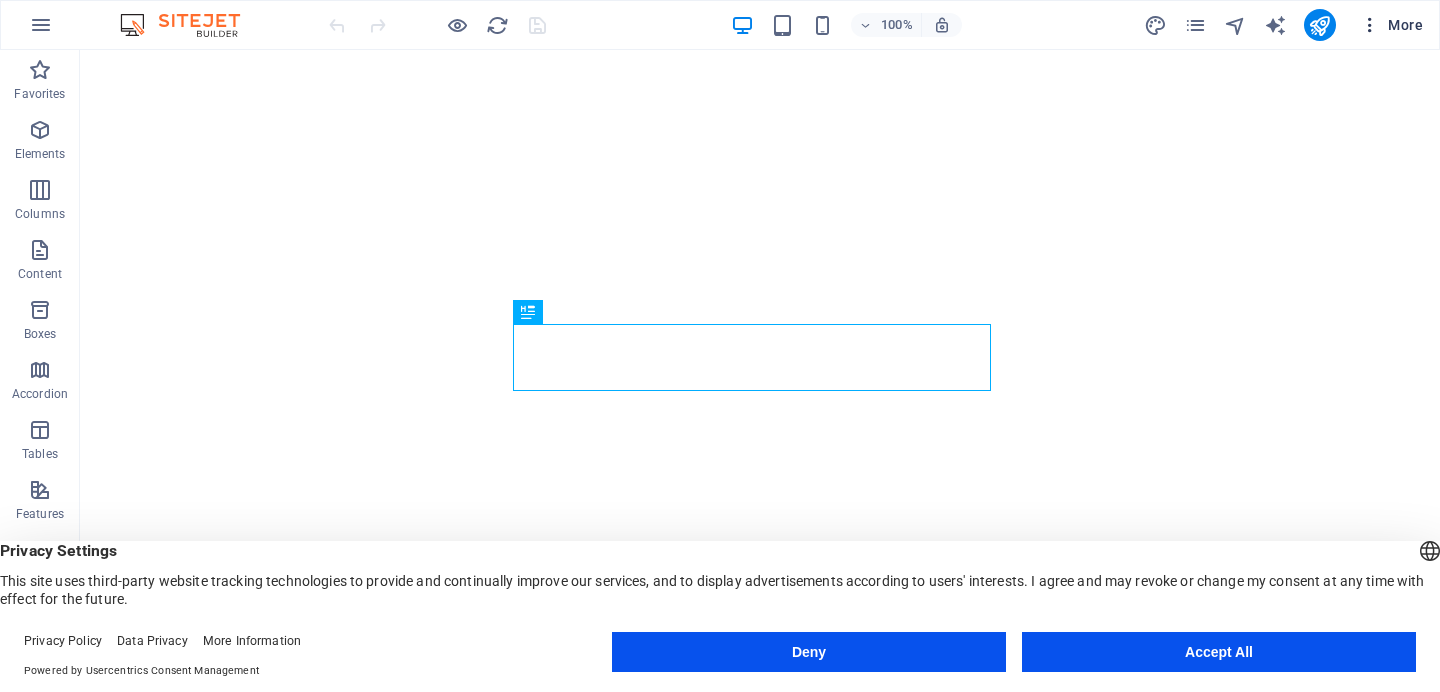 click at bounding box center (1370, 25) 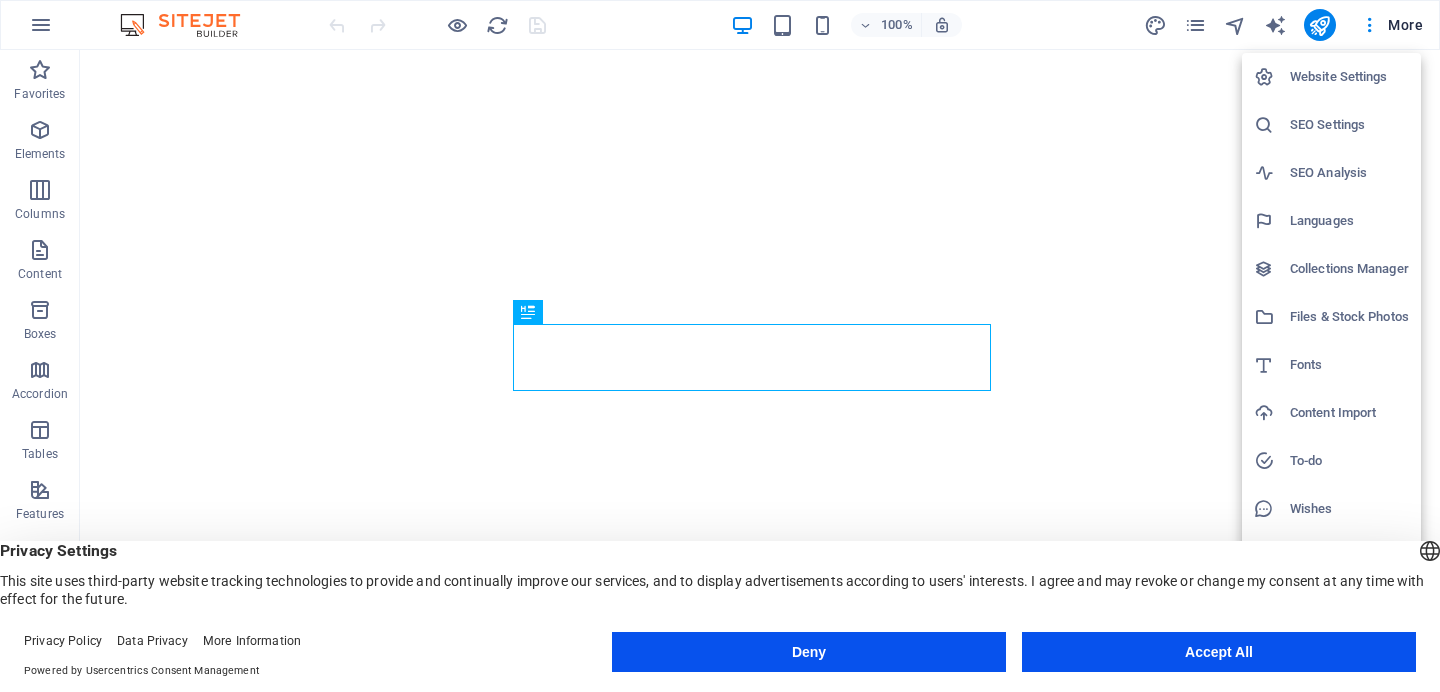 click at bounding box center [720, 346] 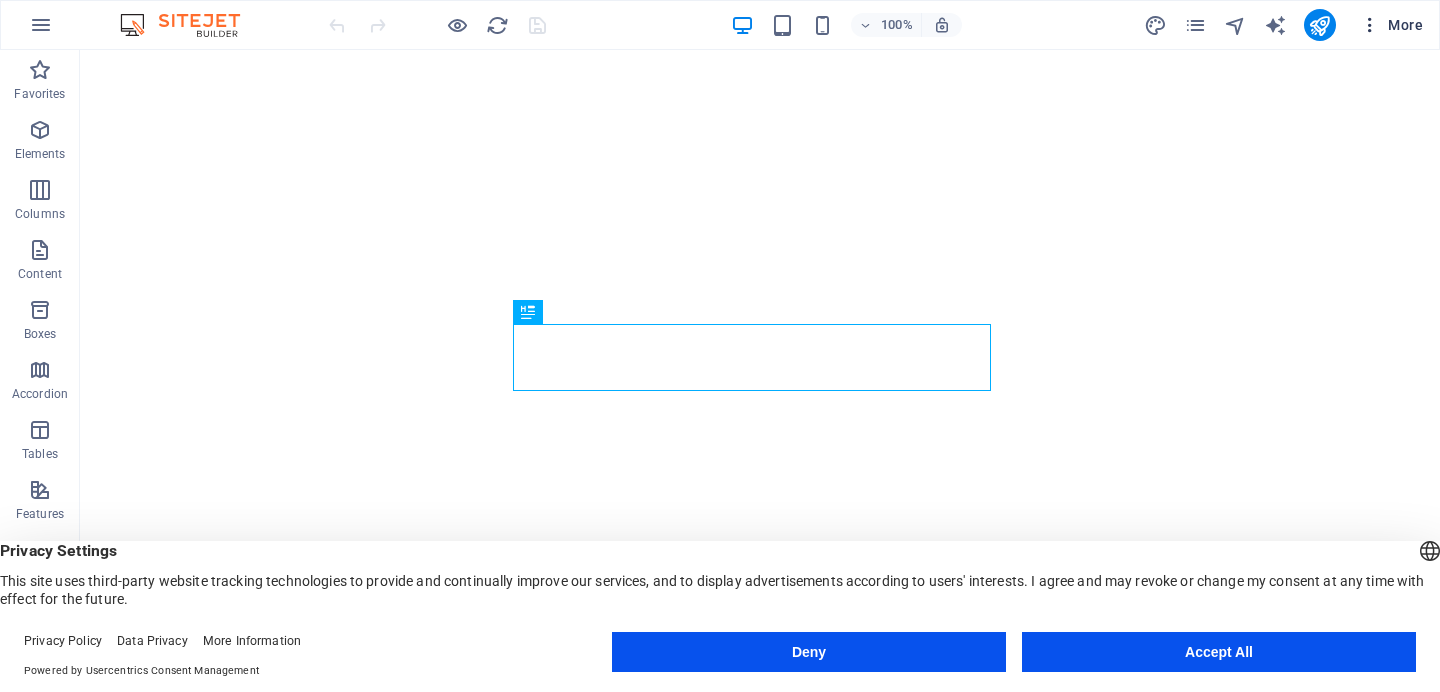 click on "More" at bounding box center (1391, 25) 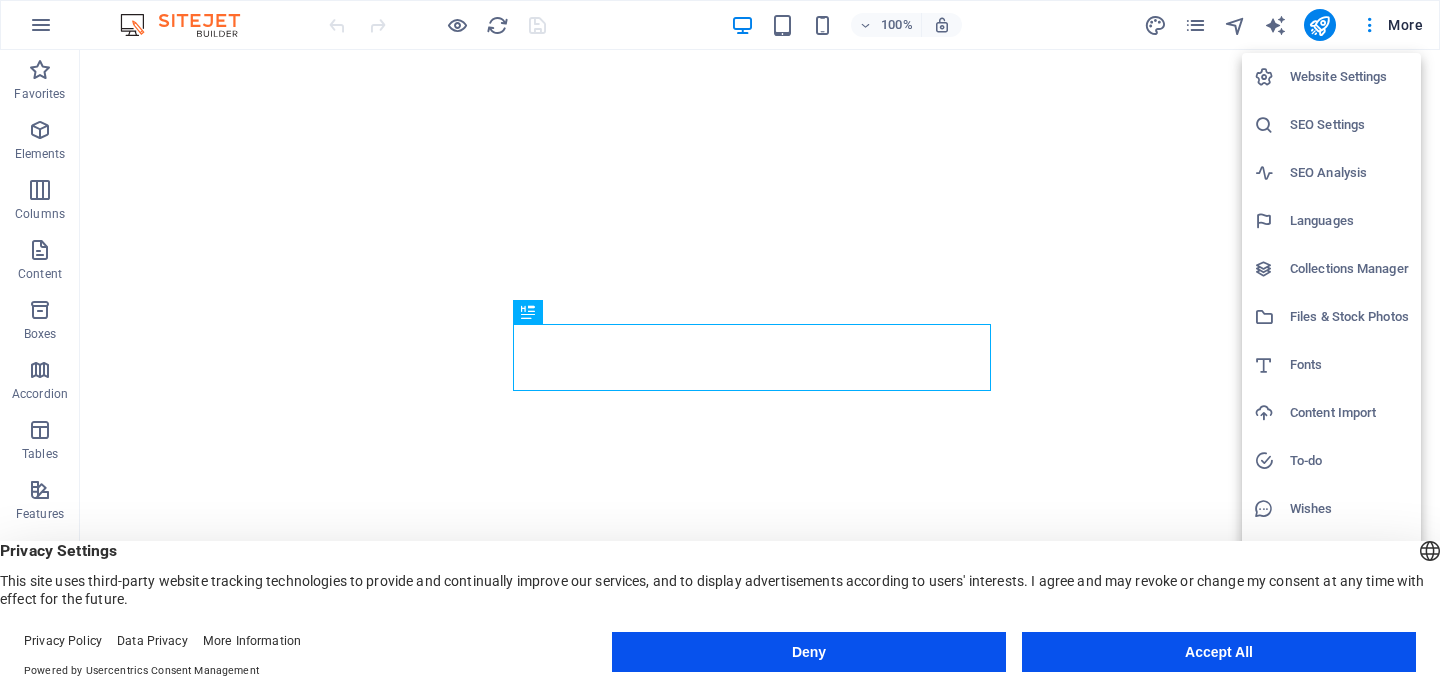 click at bounding box center [720, 346] 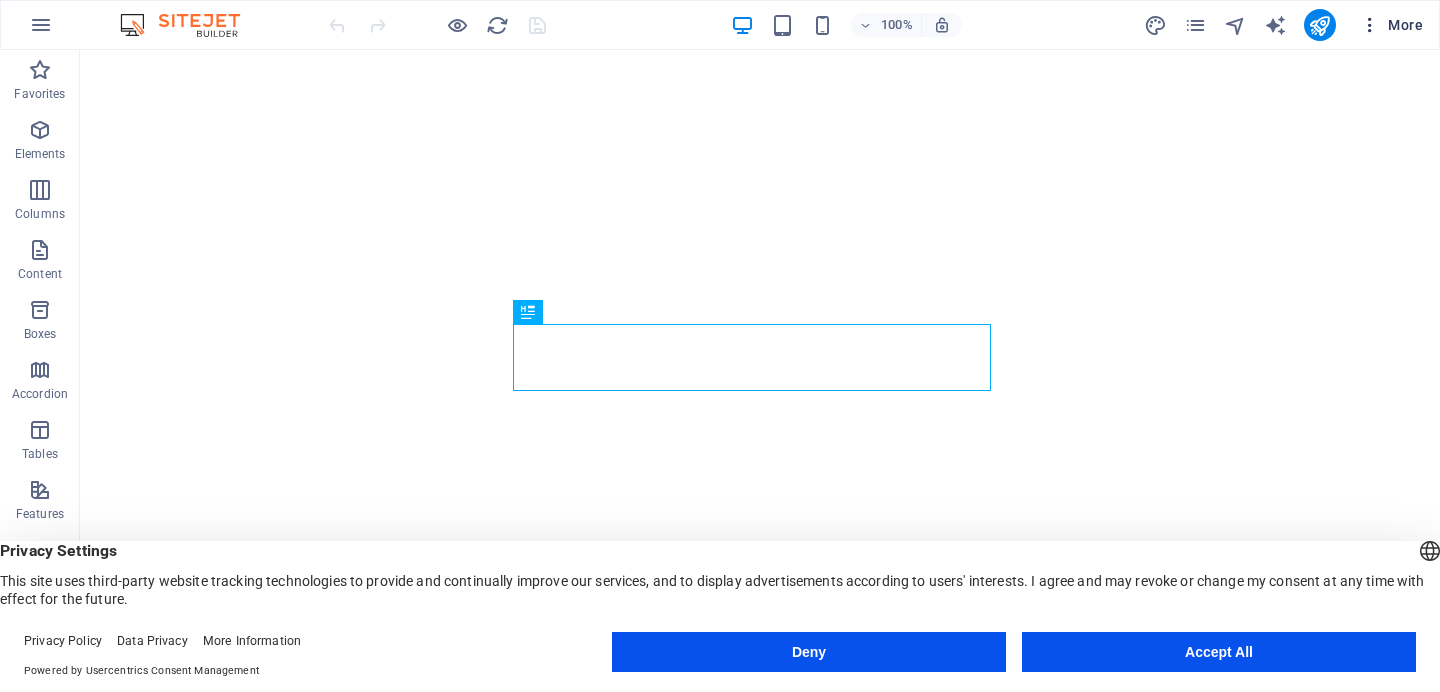 click at bounding box center [1370, 25] 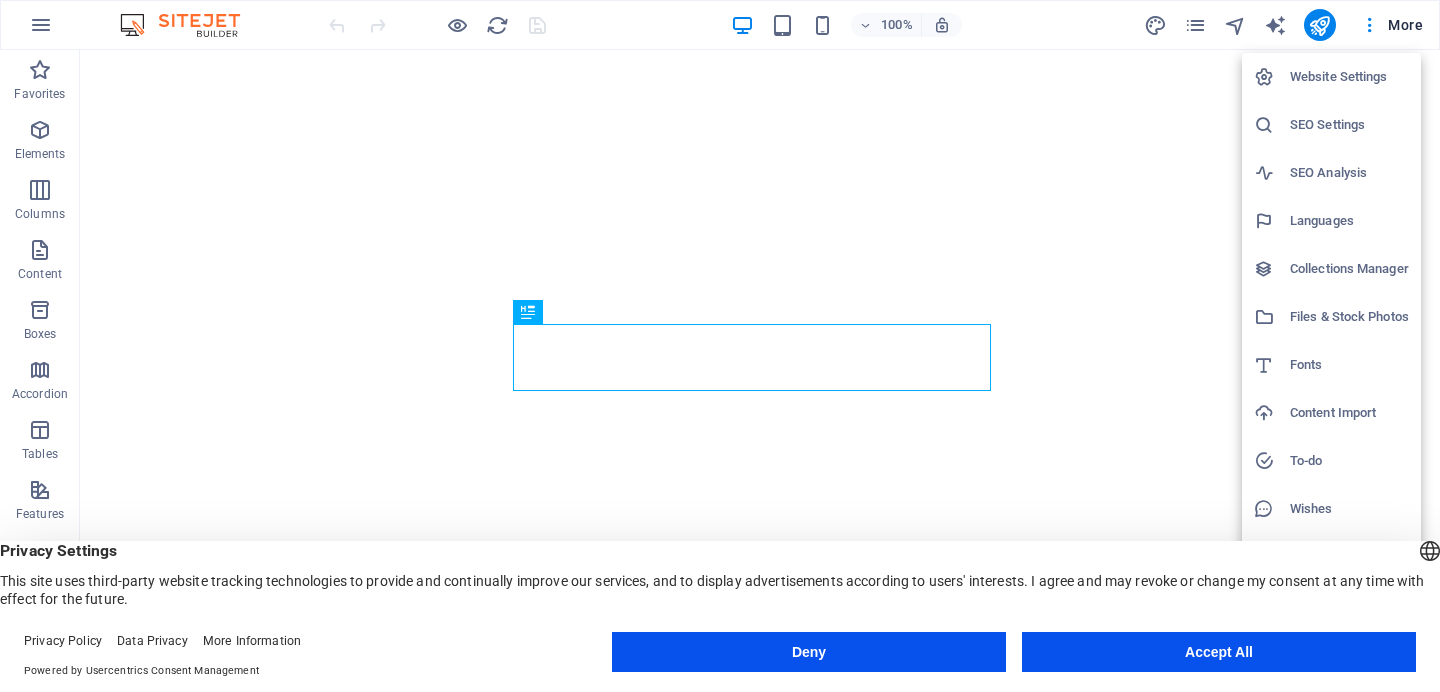 click on "Accept All" at bounding box center (1219, 652) 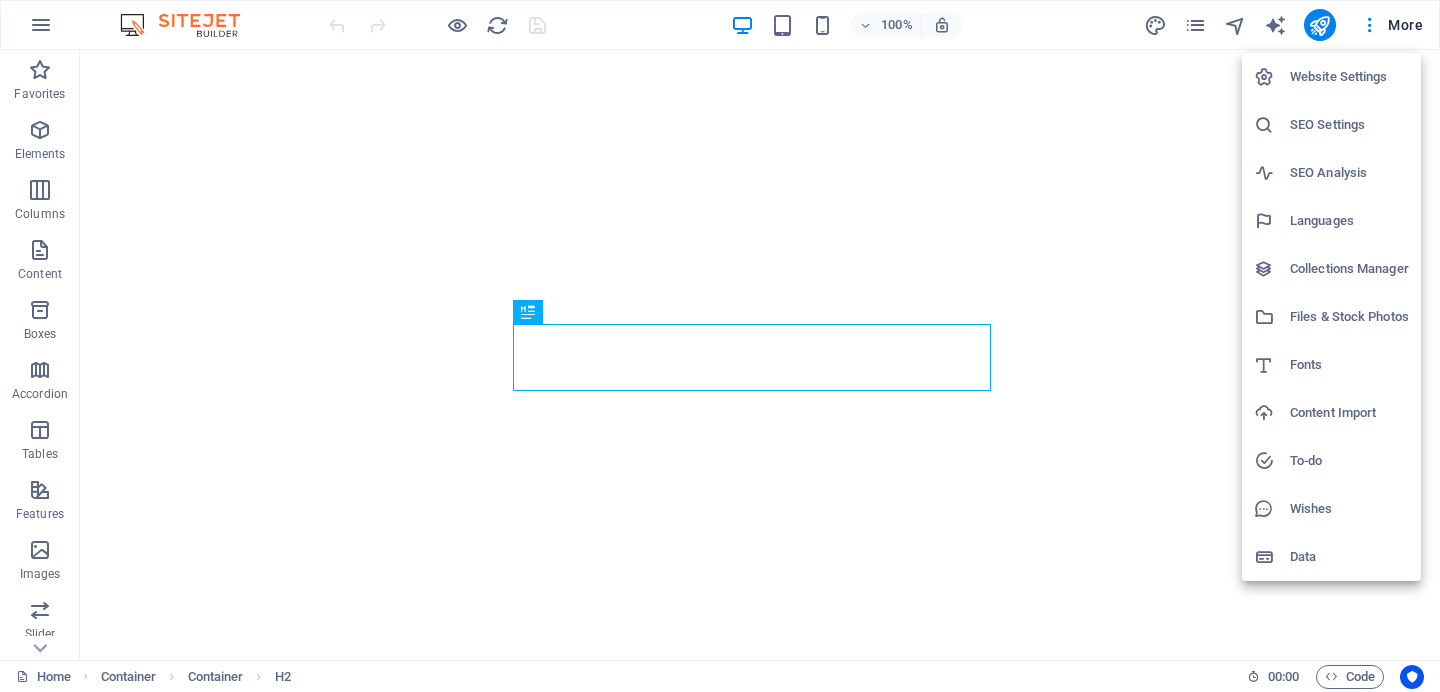 click on "Website Settings" at bounding box center (1349, 77) 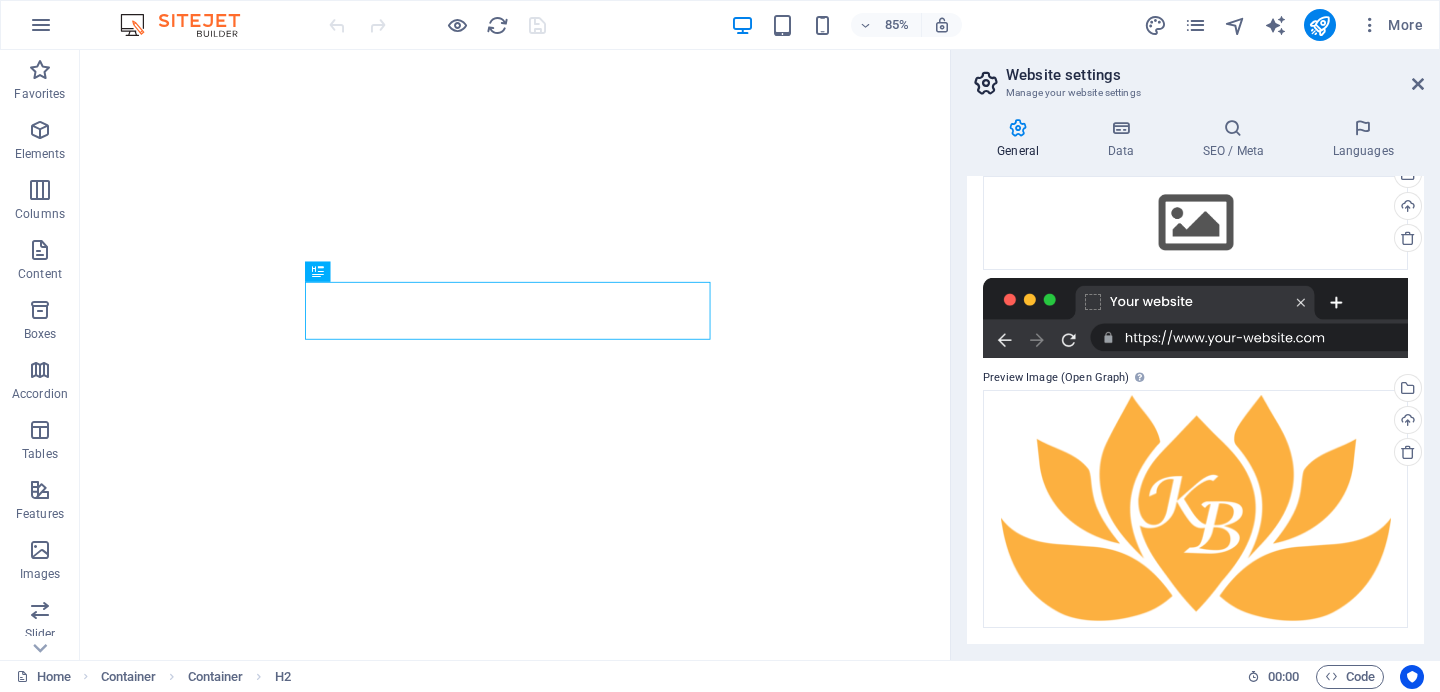 scroll, scrollTop: 0, scrollLeft: 0, axis: both 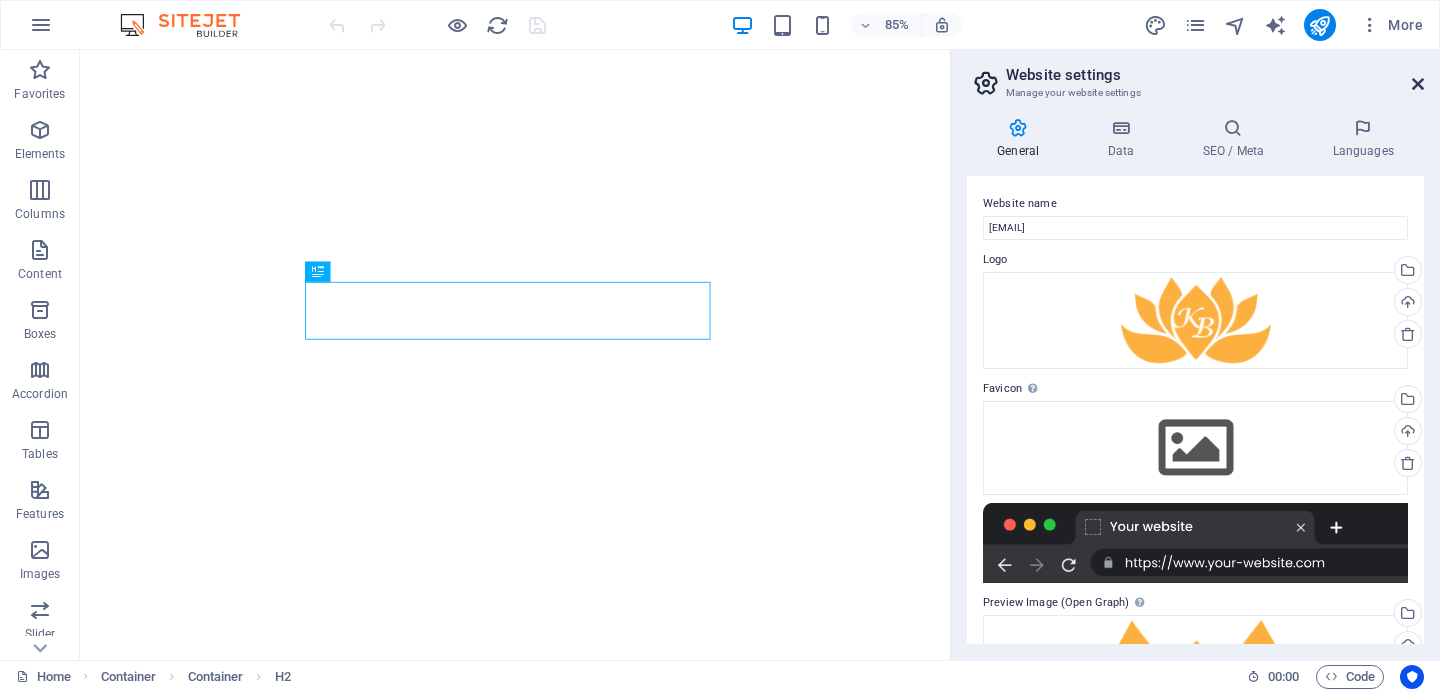 click at bounding box center [1418, 84] 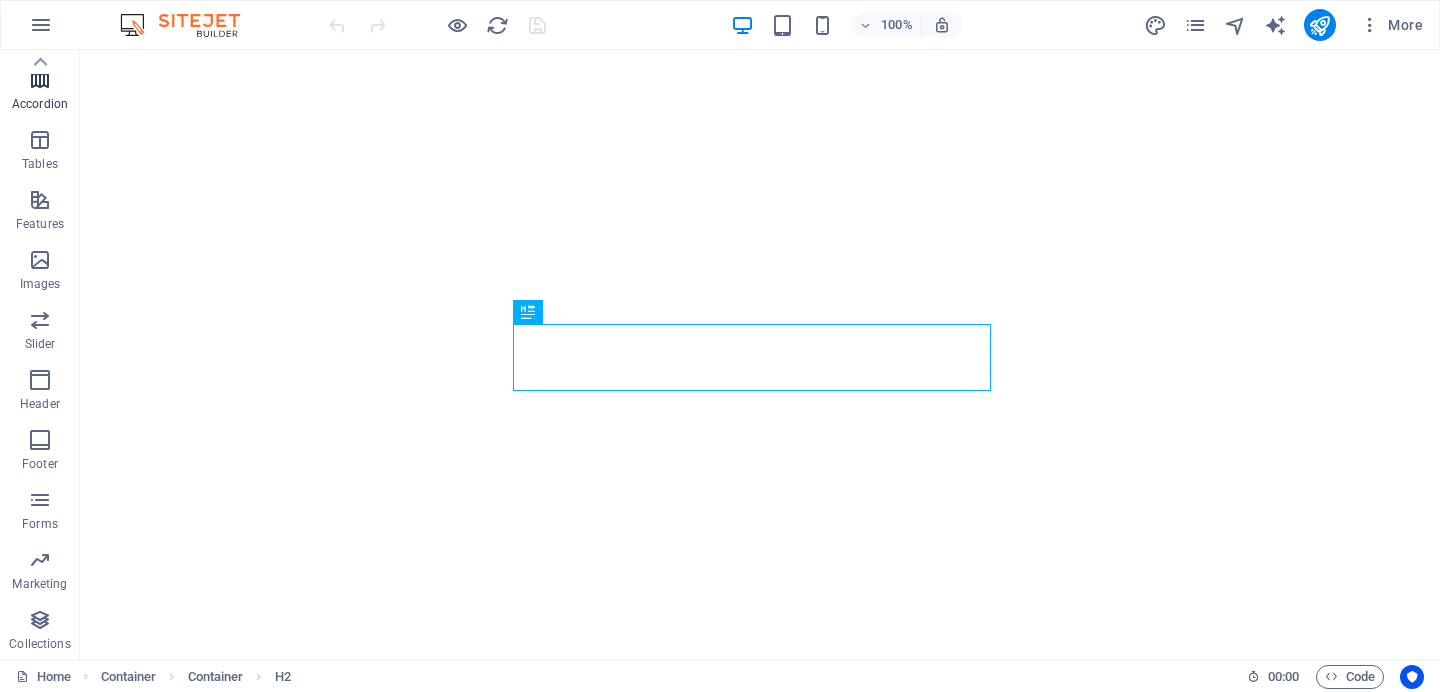 scroll, scrollTop: 0, scrollLeft: 0, axis: both 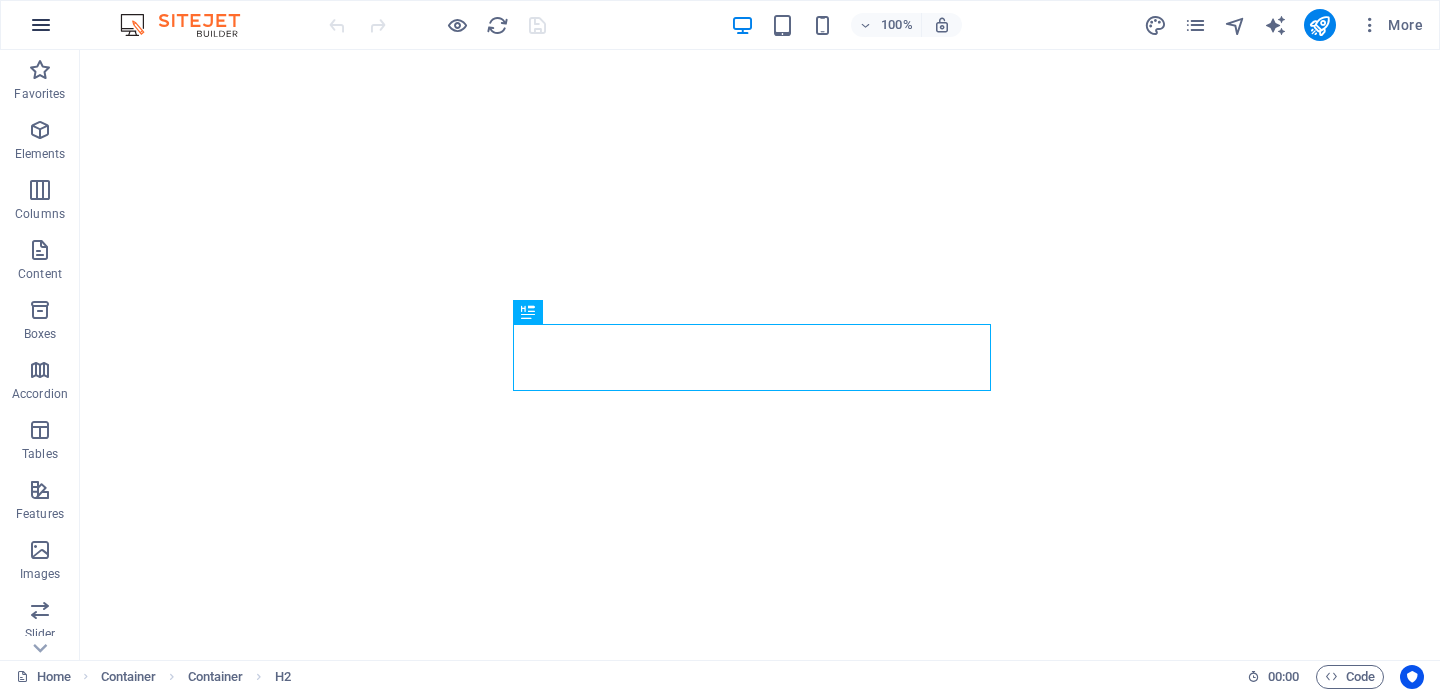 click at bounding box center [41, 25] 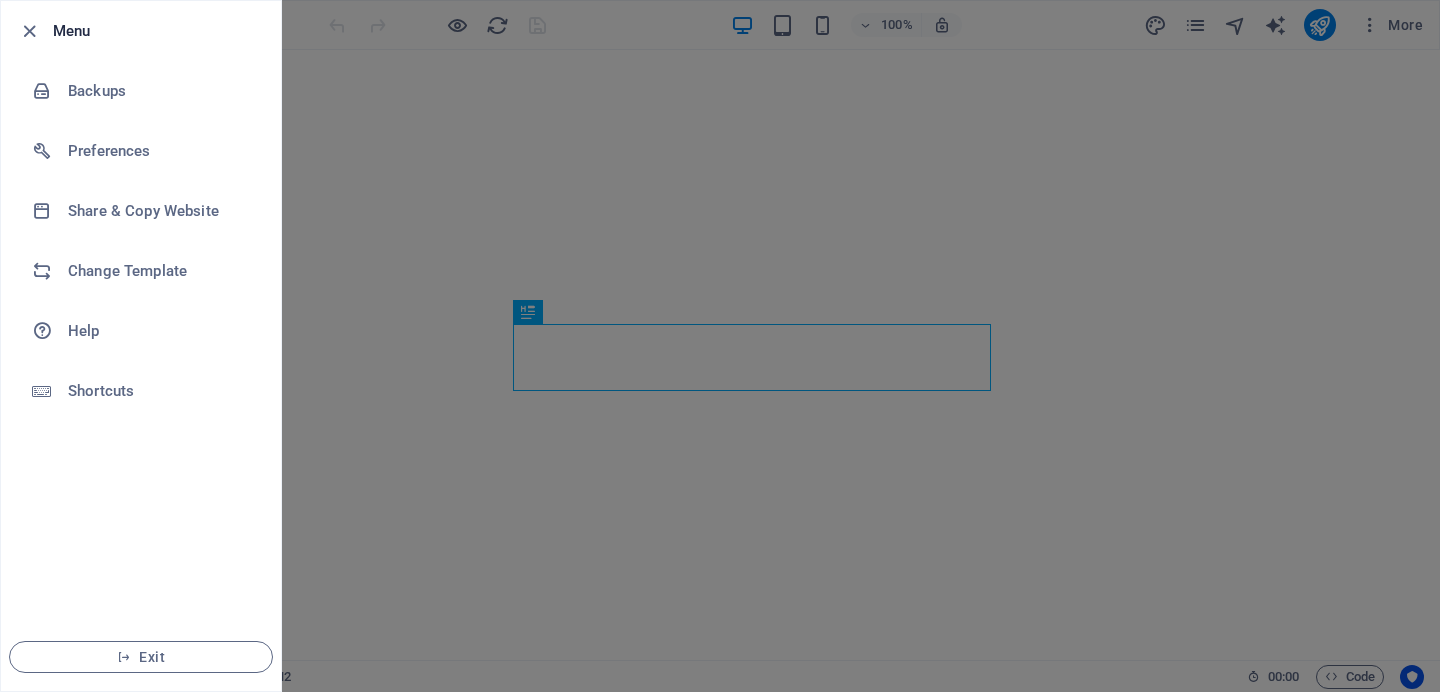 click at bounding box center [720, 346] 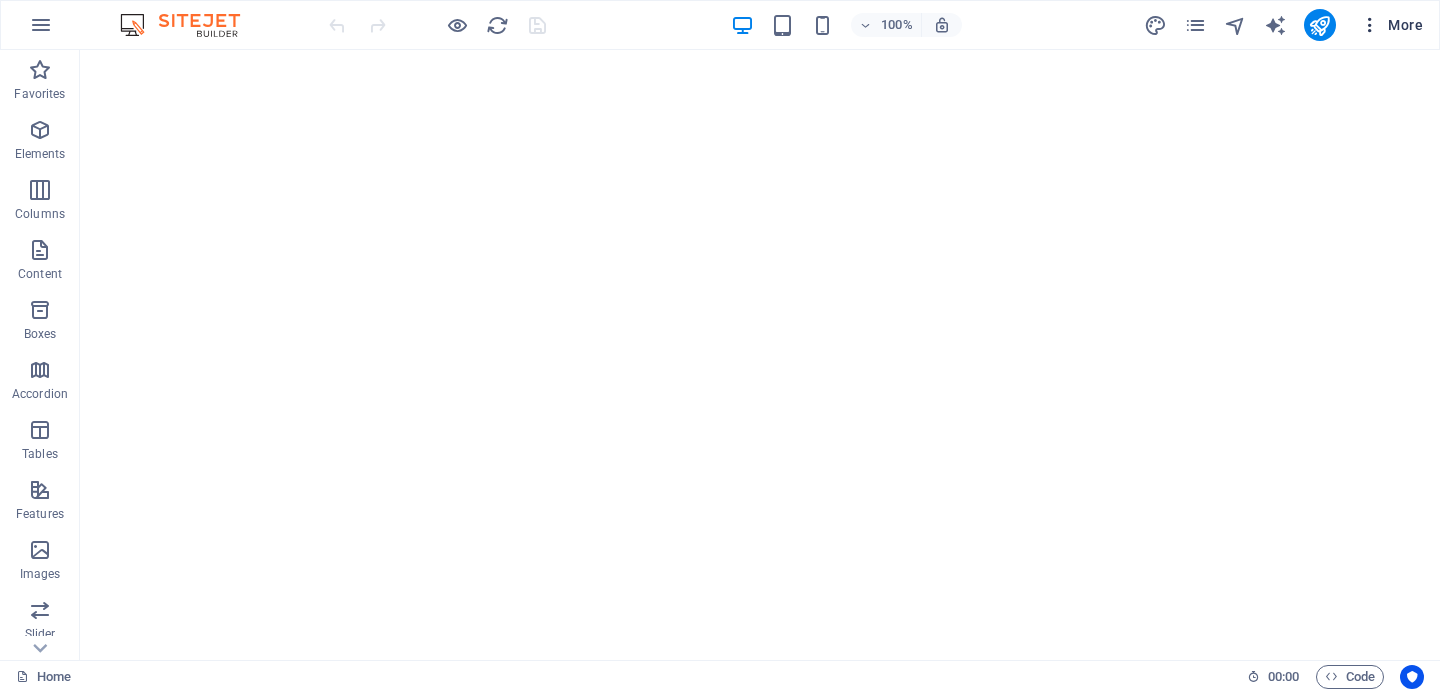click on "More" at bounding box center (1391, 25) 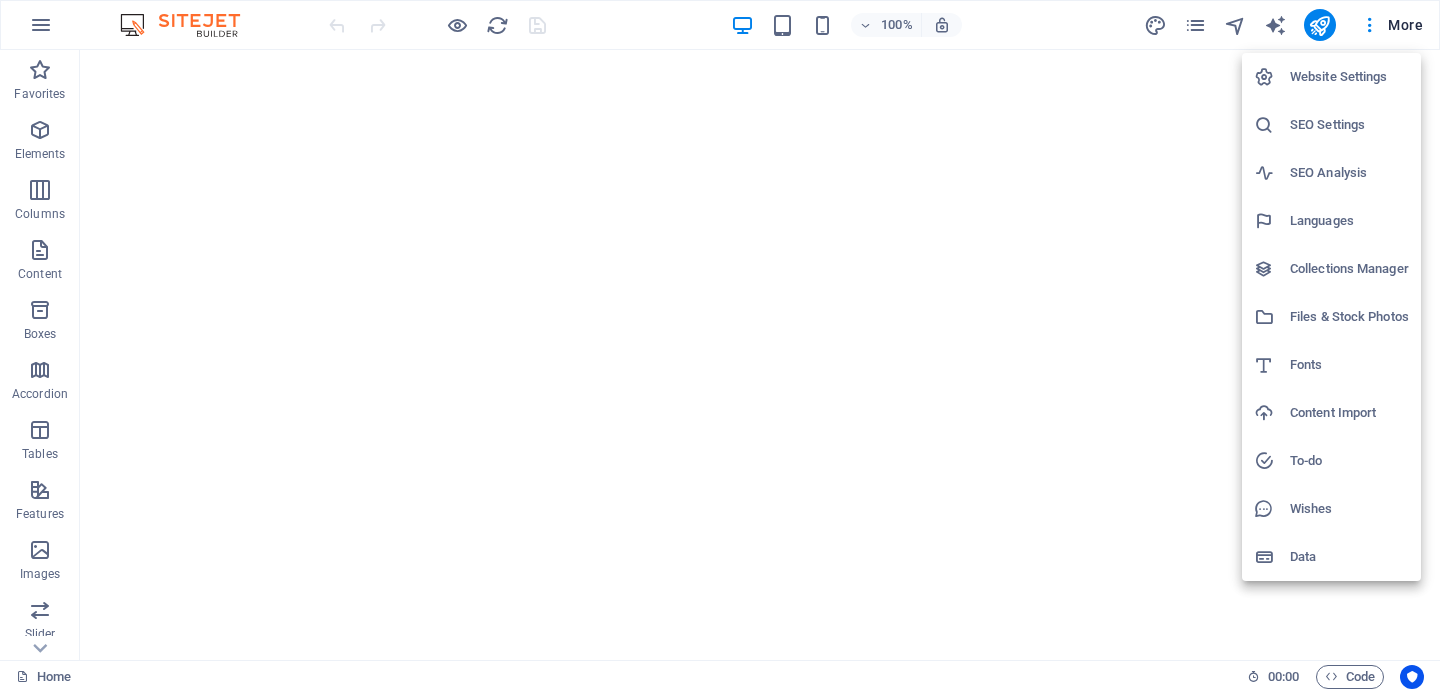 click at bounding box center (720, 346) 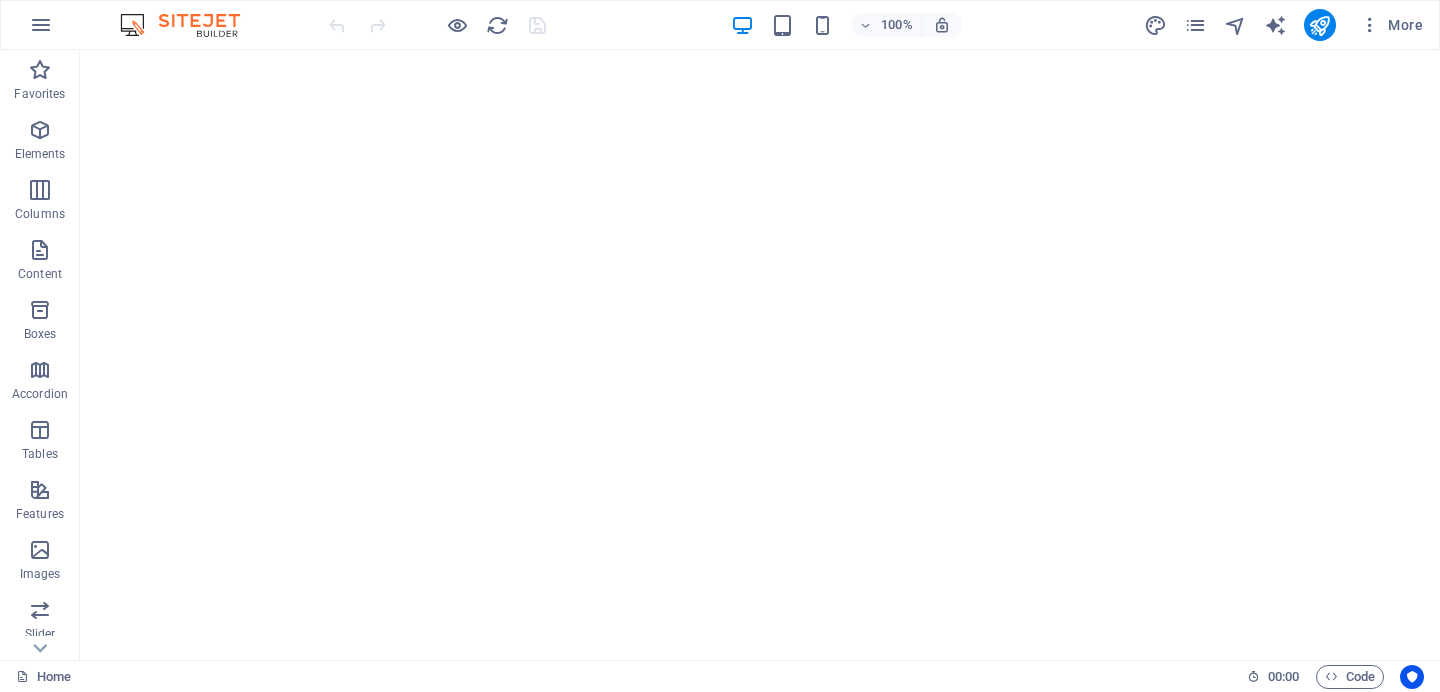 click at bounding box center [1370, 25] 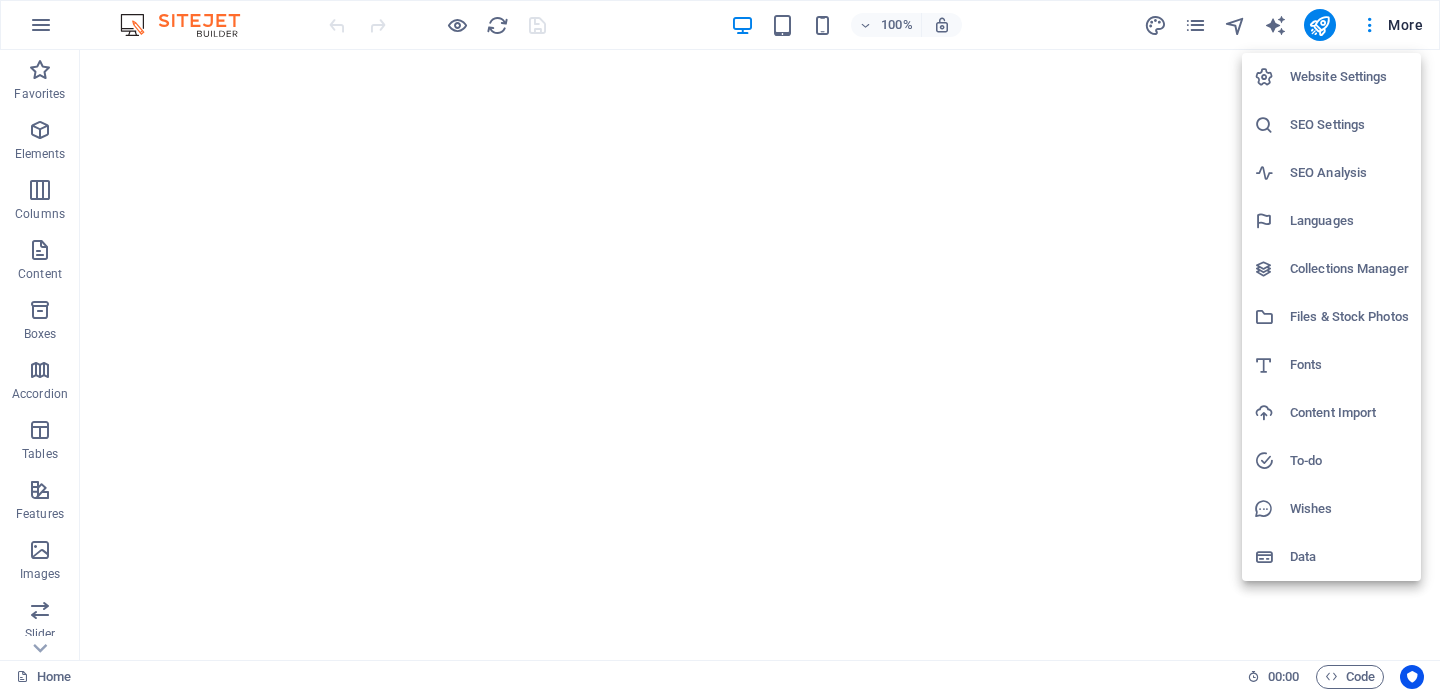 click at bounding box center [720, 346] 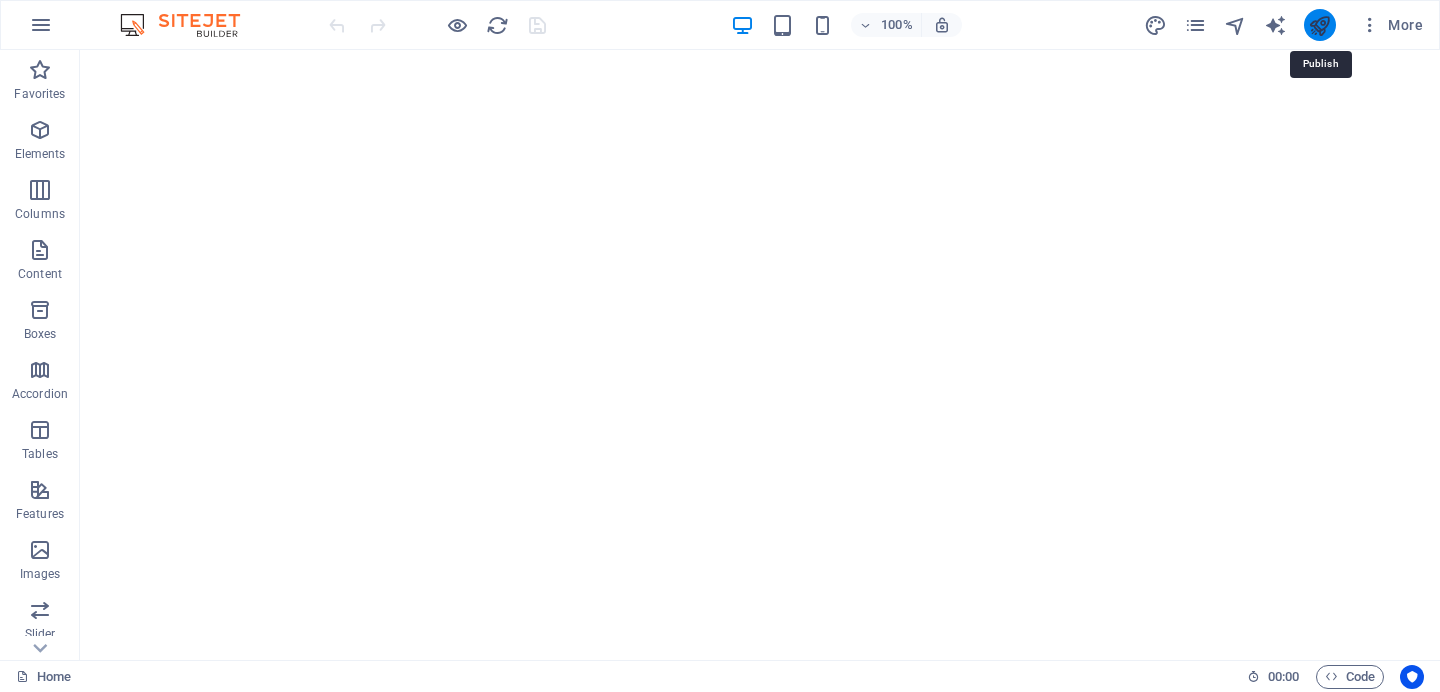 click at bounding box center [1319, 25] 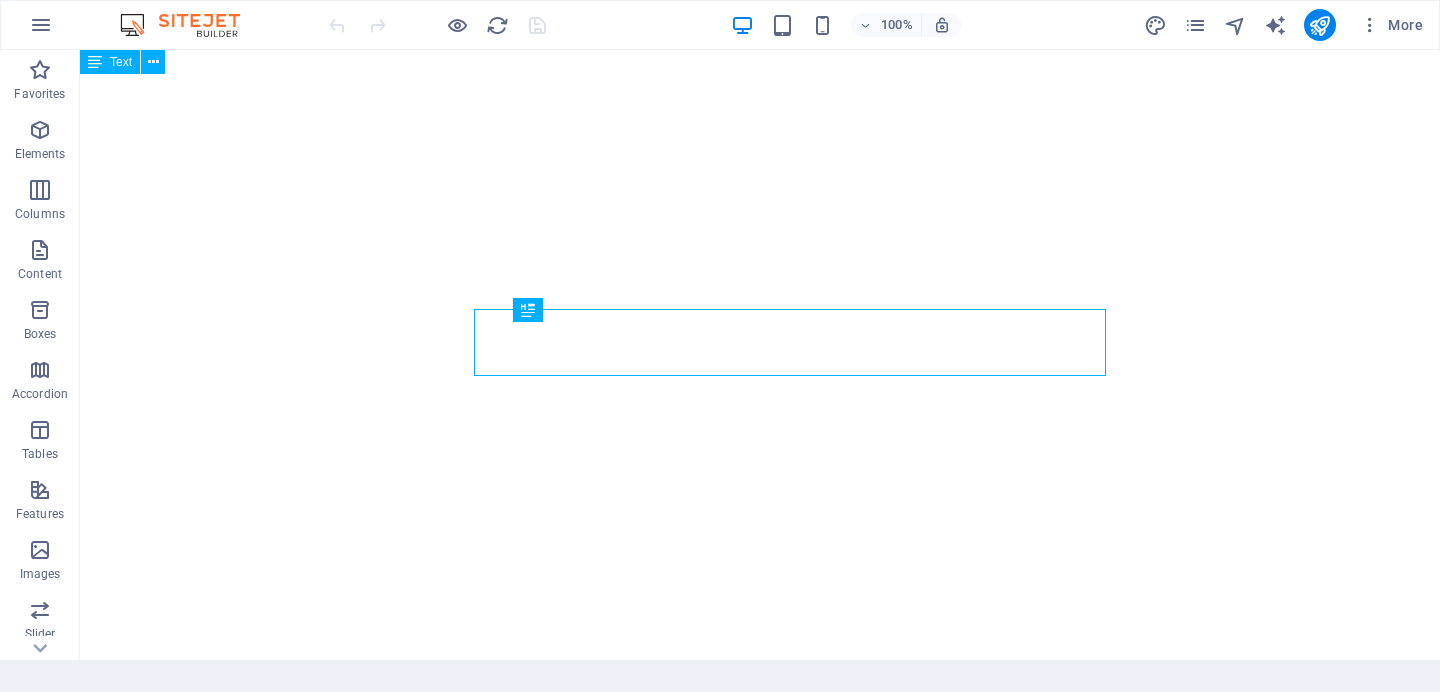 scroll, scrollTop: 0, scrollLeft: 0, axis: both 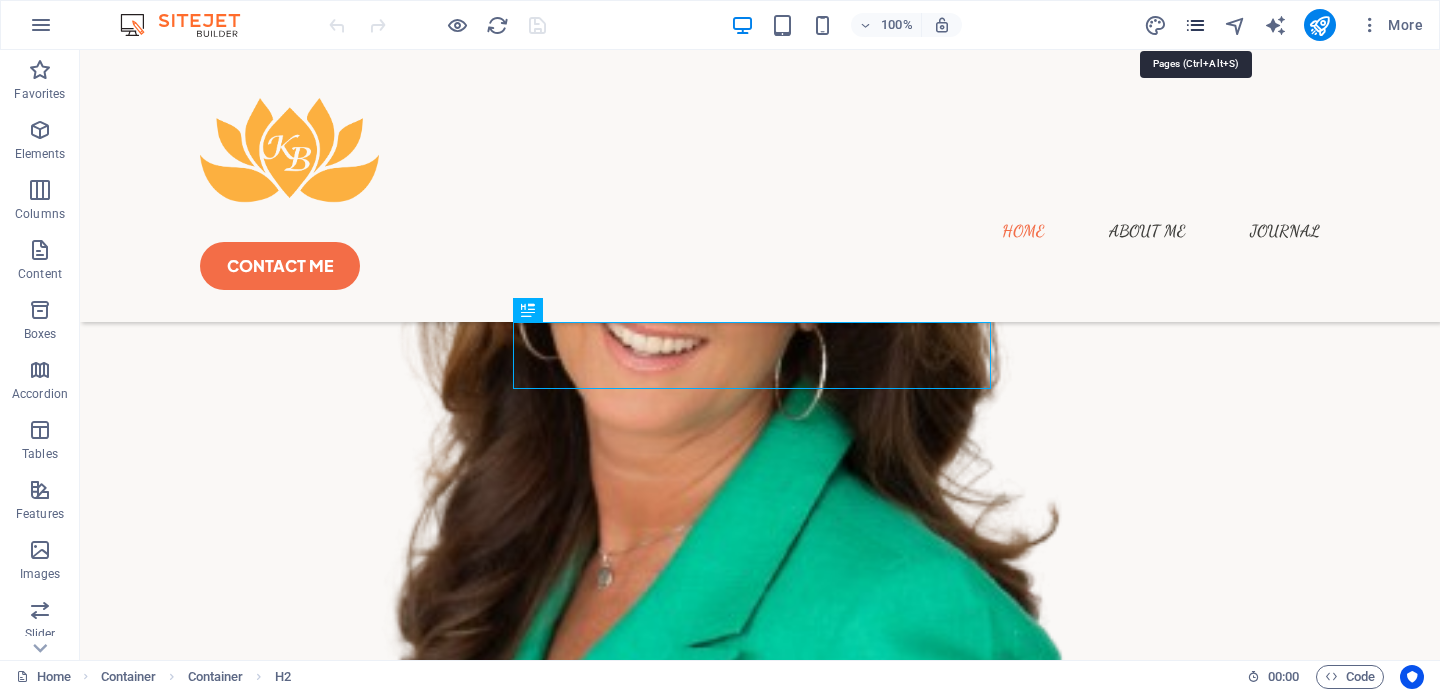 click at bounding box center [1195, 25] 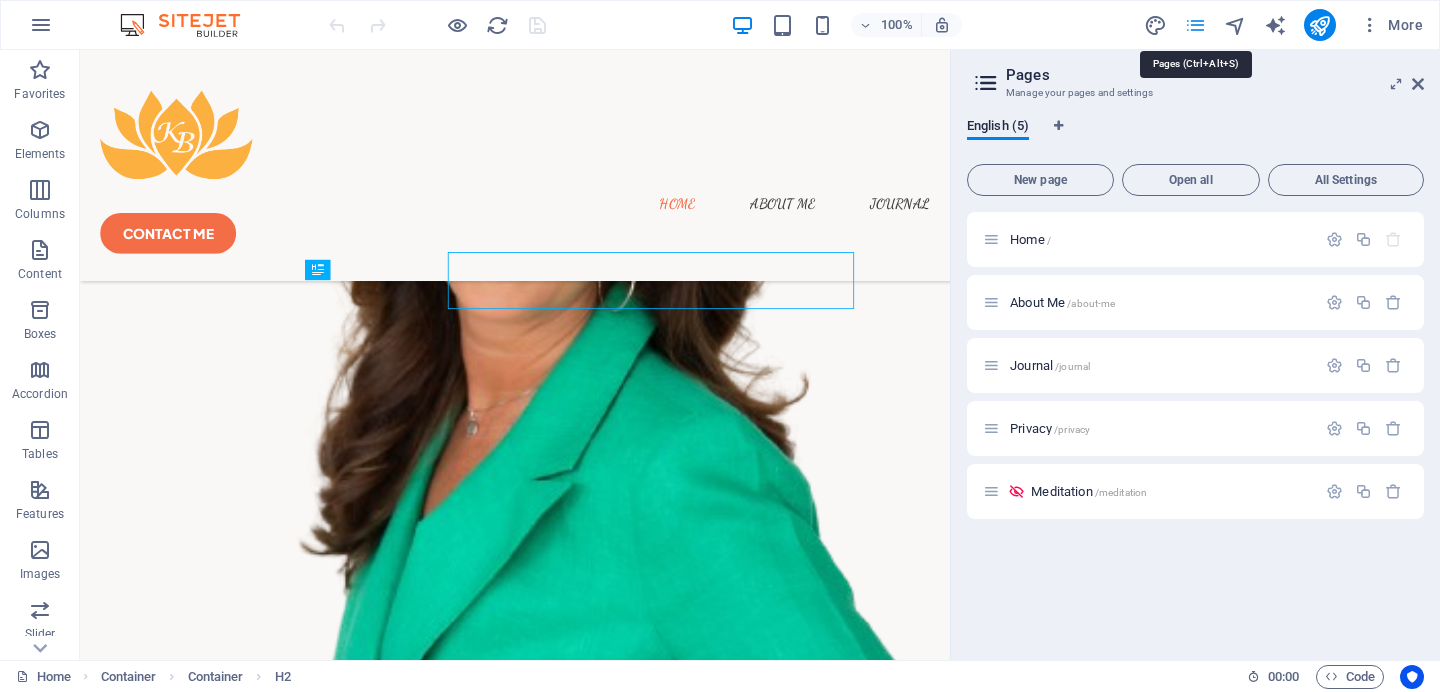 scroll, scrollTop: 1418, scrollLeft: 0, axis: vertical 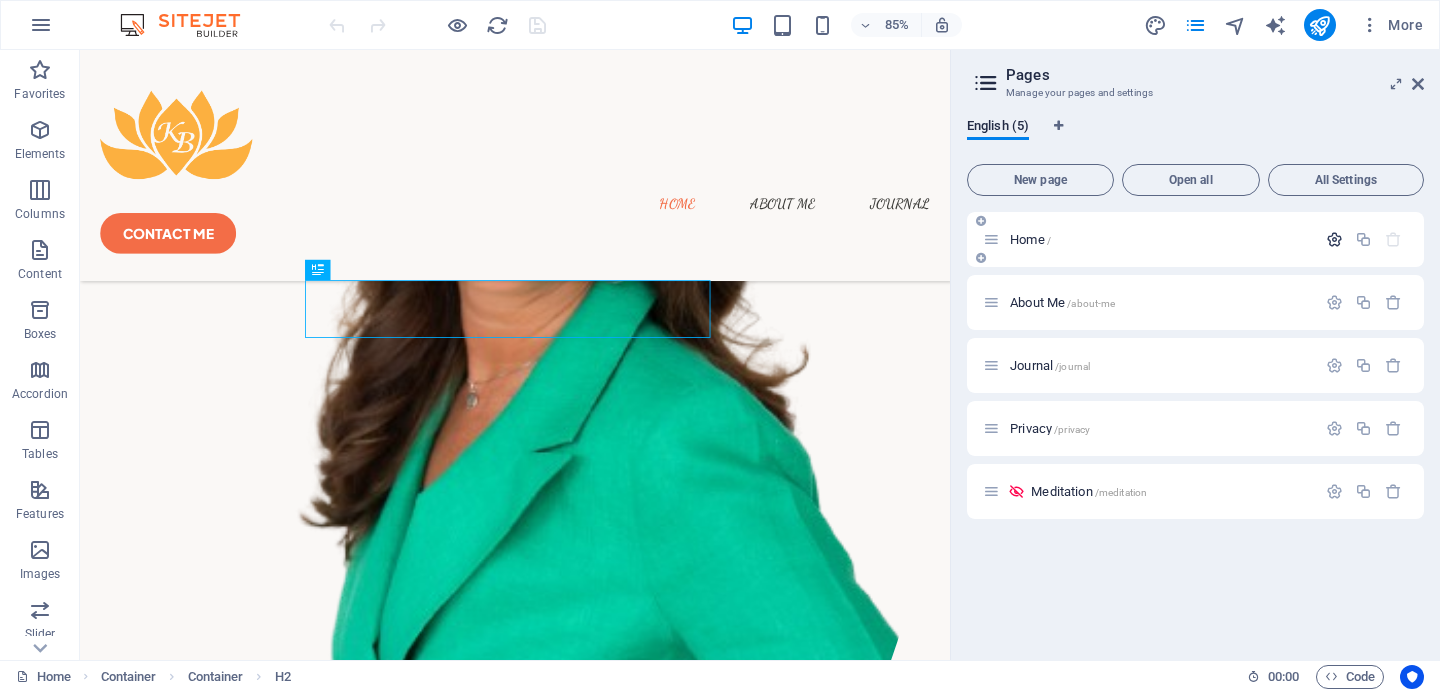 click at bounding box center [1334, 239] 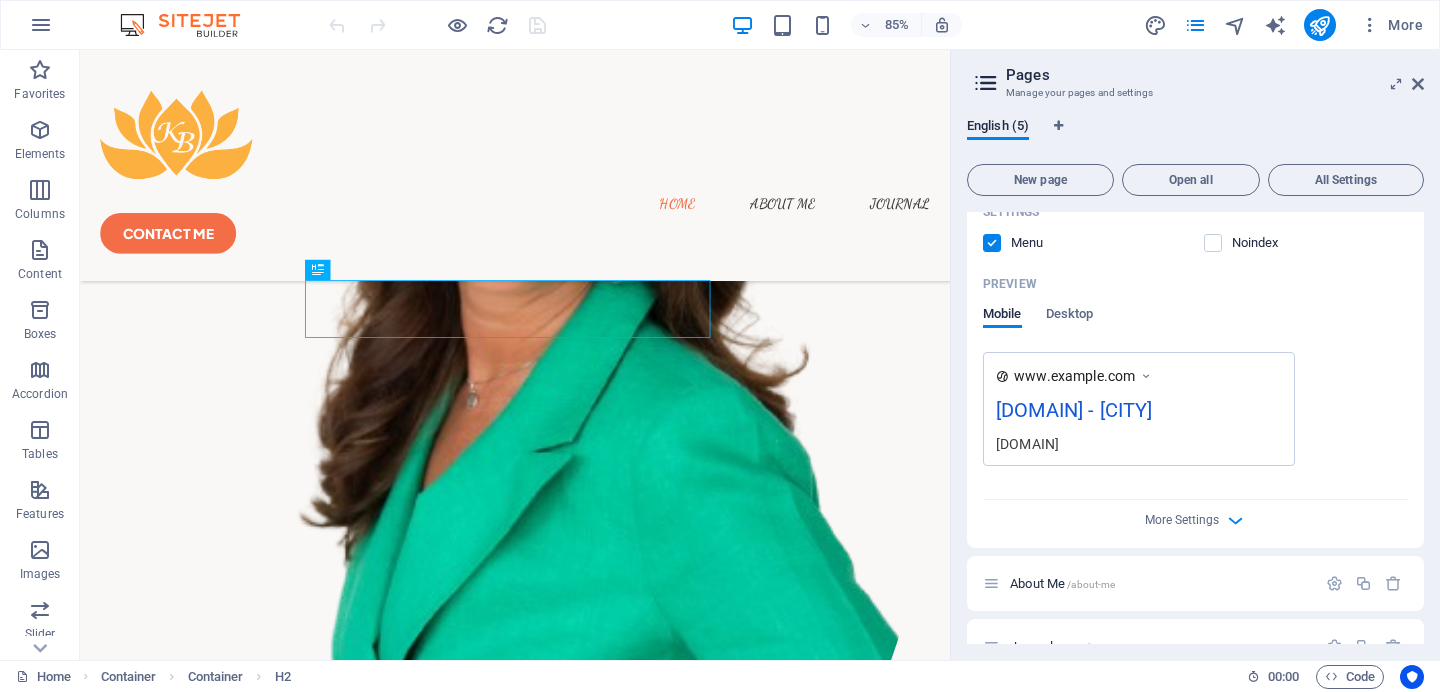 scroll, scrollTop: 628, scrollLeft: 0, axis: vertical 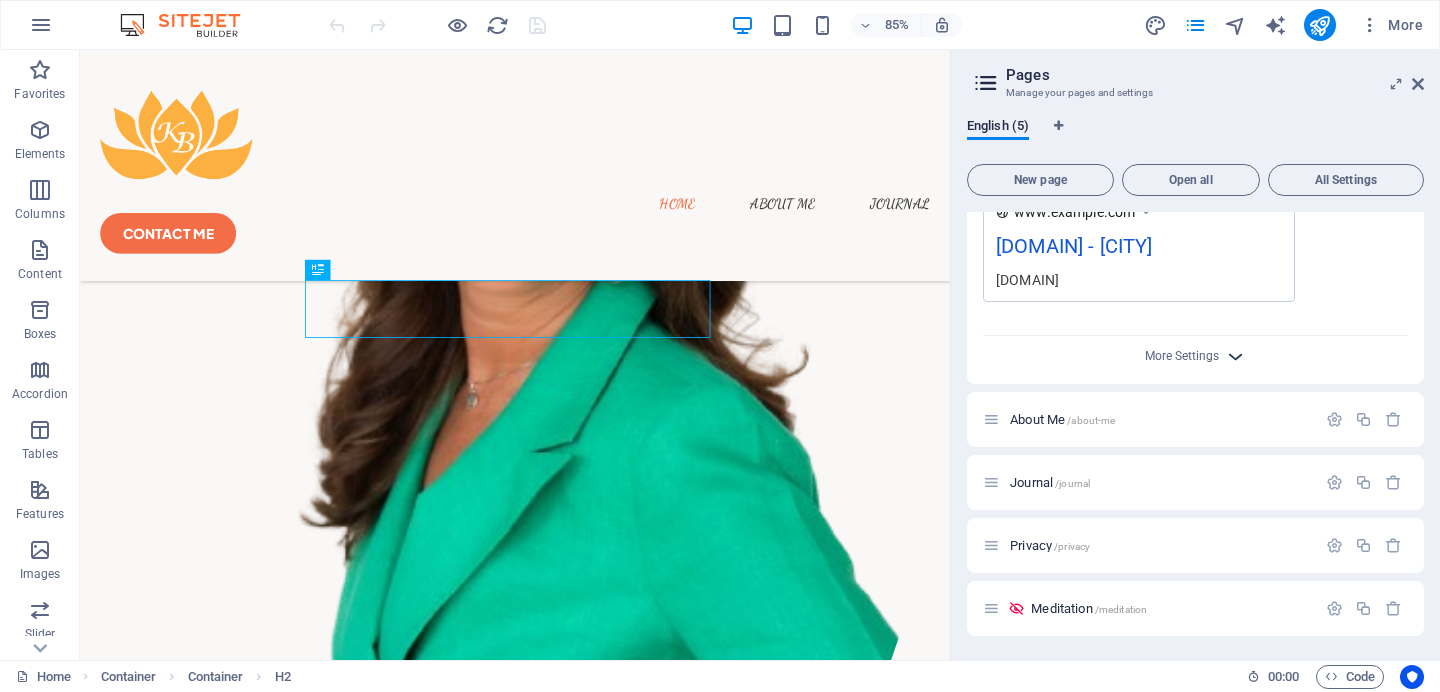 click at bounding box center [1235, 356] 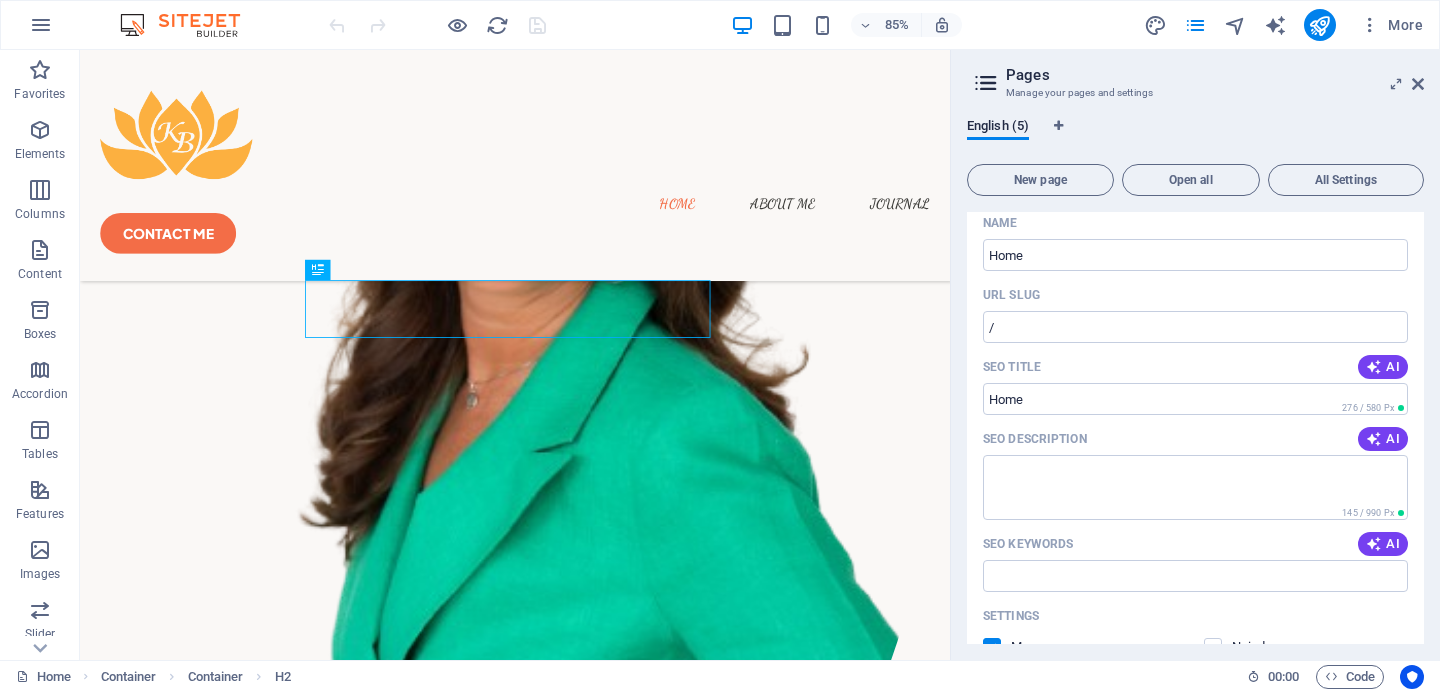 scroll, scrollTop: 0, scrollLeft: 0, axis: both 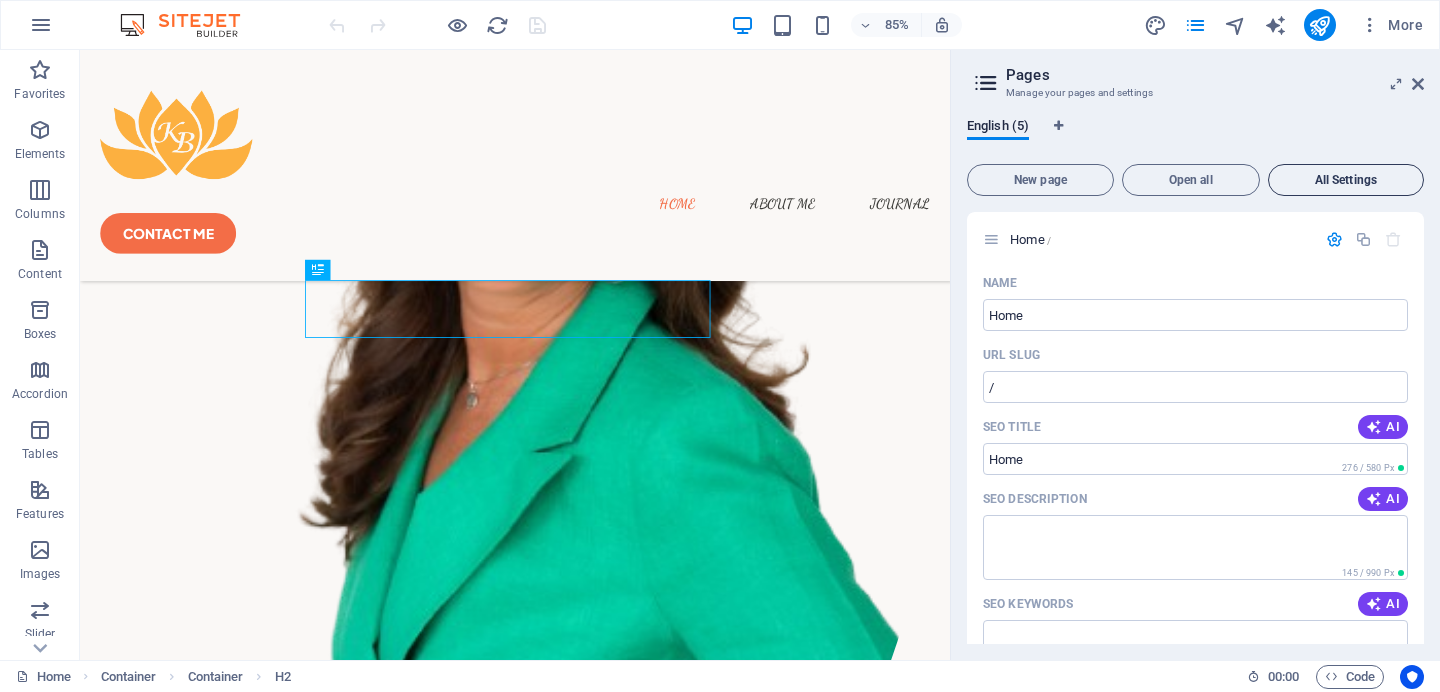 click on "All Settings" at bounding box center (1346, 180) 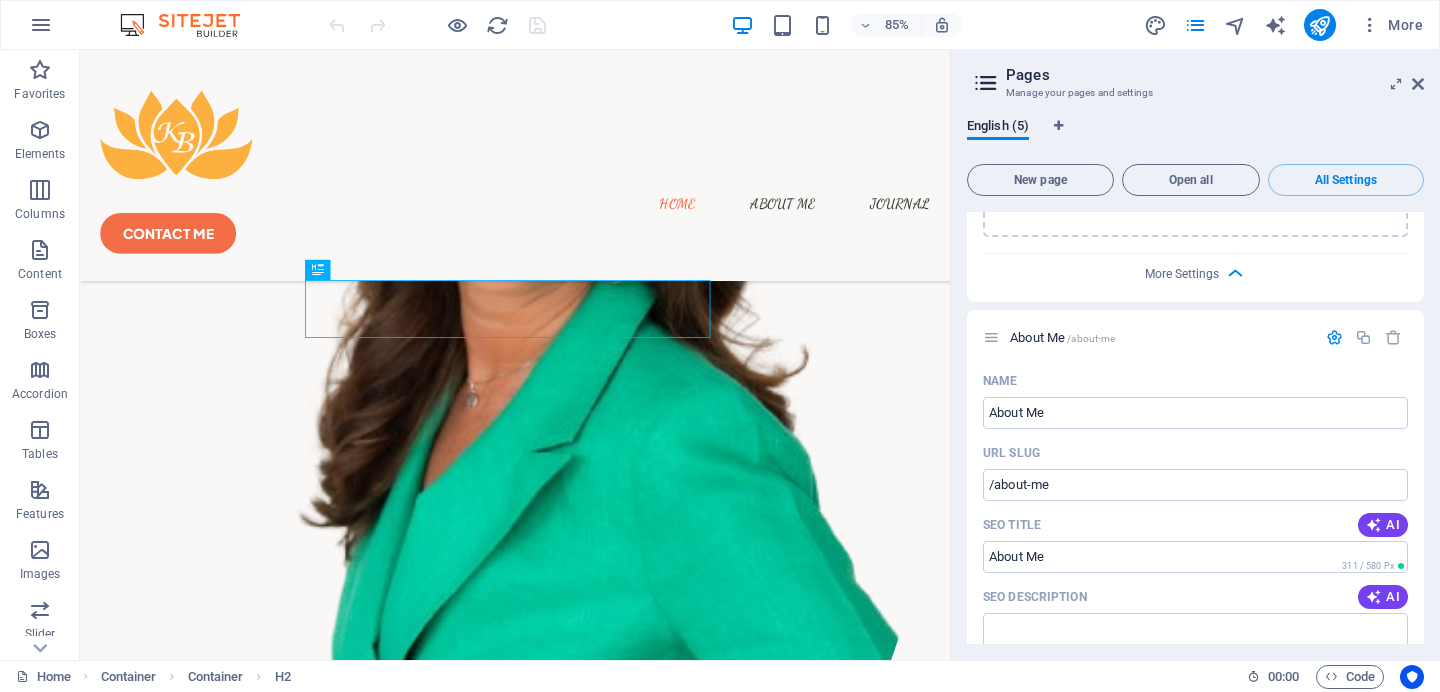 scroll, scrollTop: 1000, scrollLeft: 0, axis: vertical 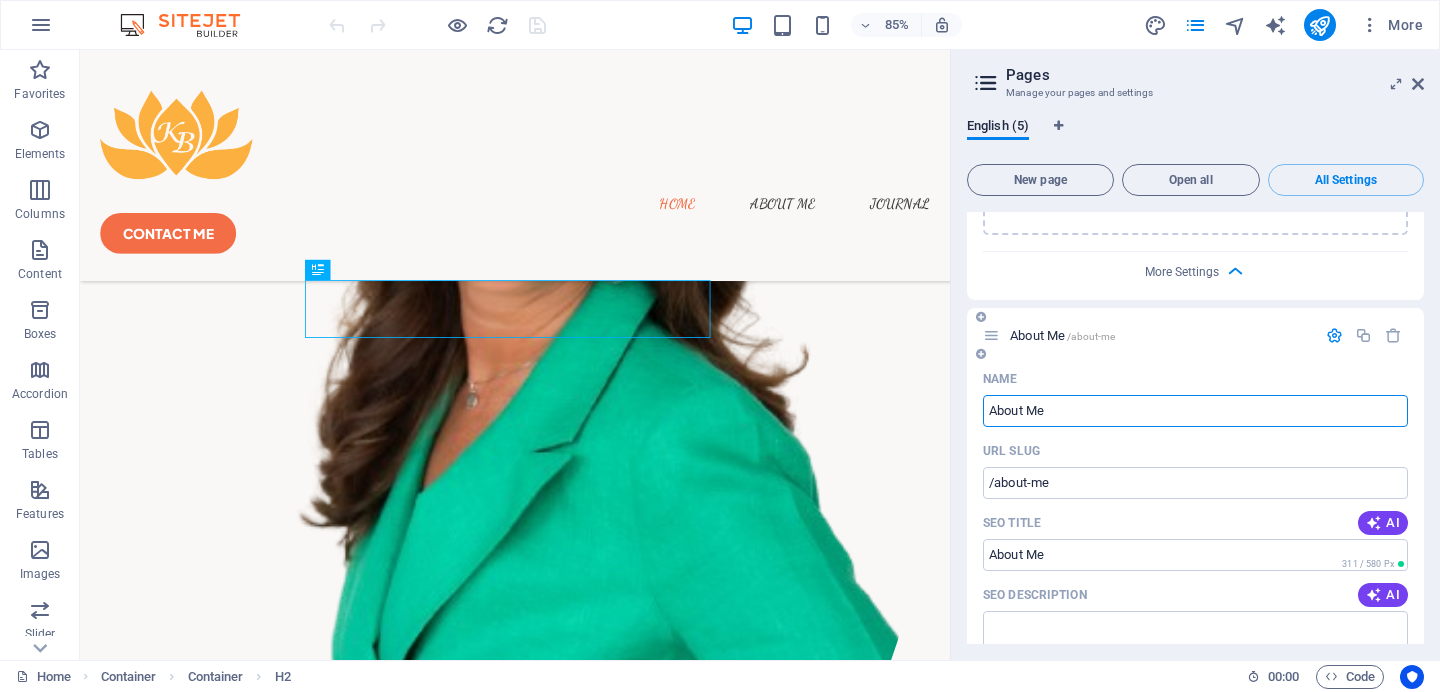 click on "About Me" at bounding box center (1195, 411) 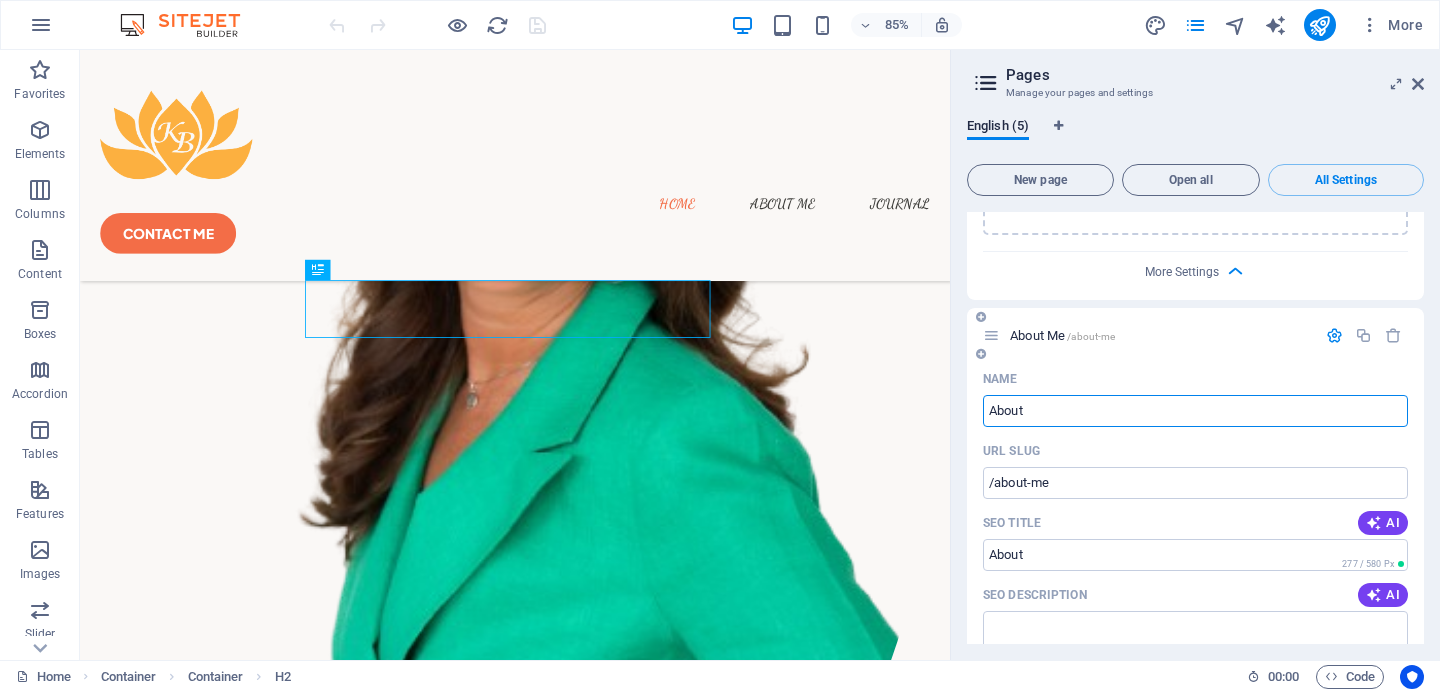 type on "About" 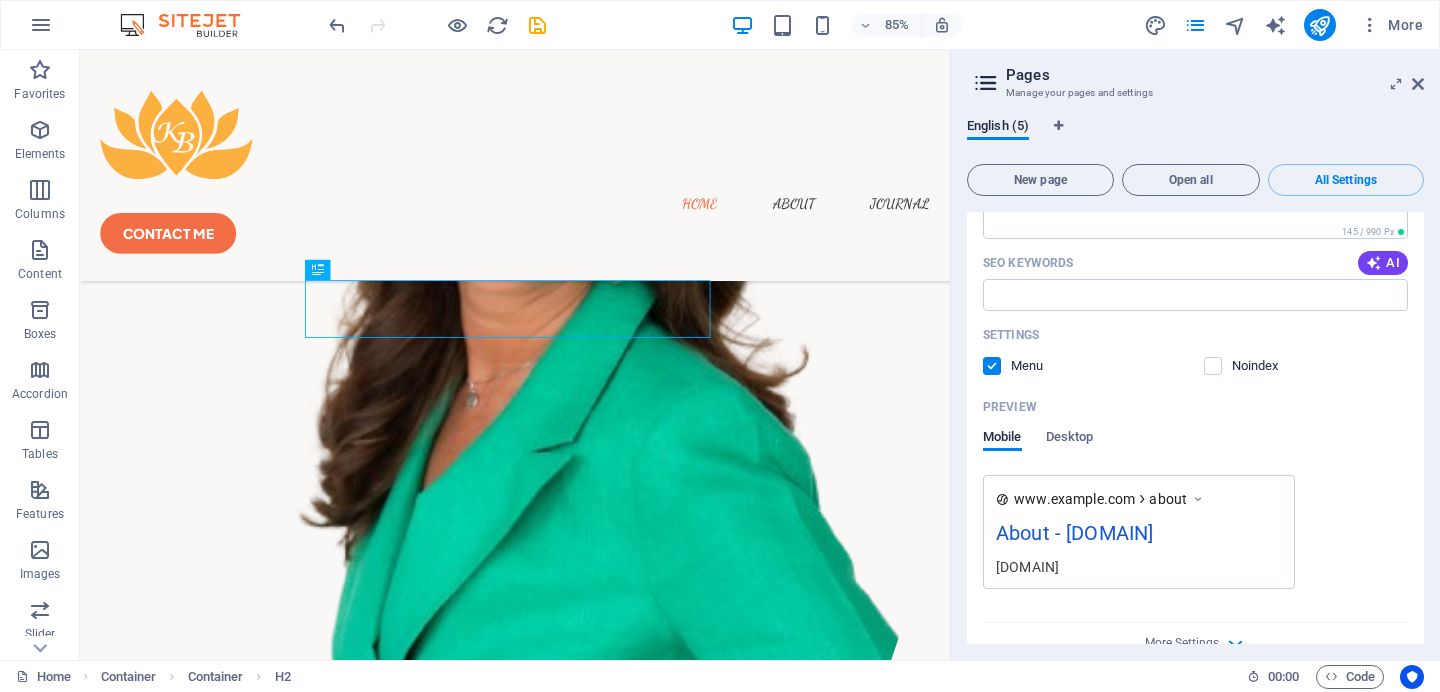 scroll, scrollTop: 1435, scrollLeft: 0, axis: vertical 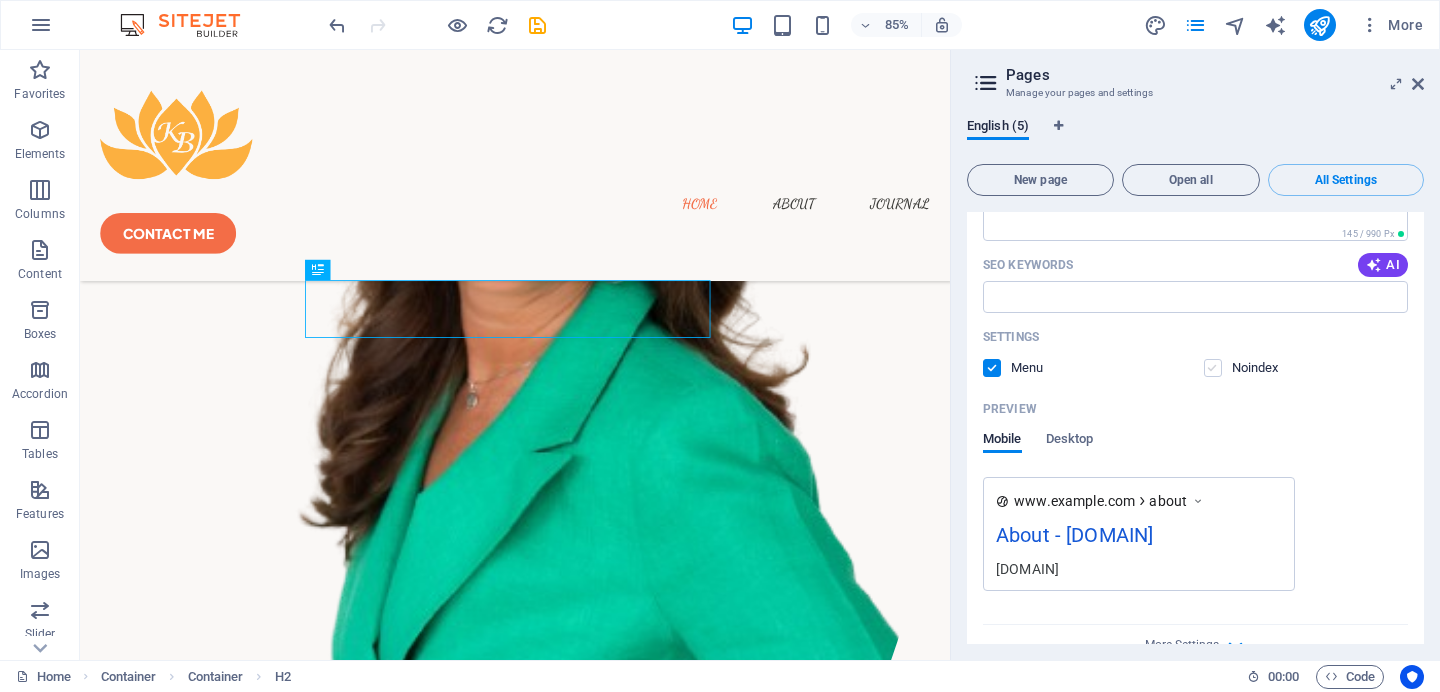 type on "About" 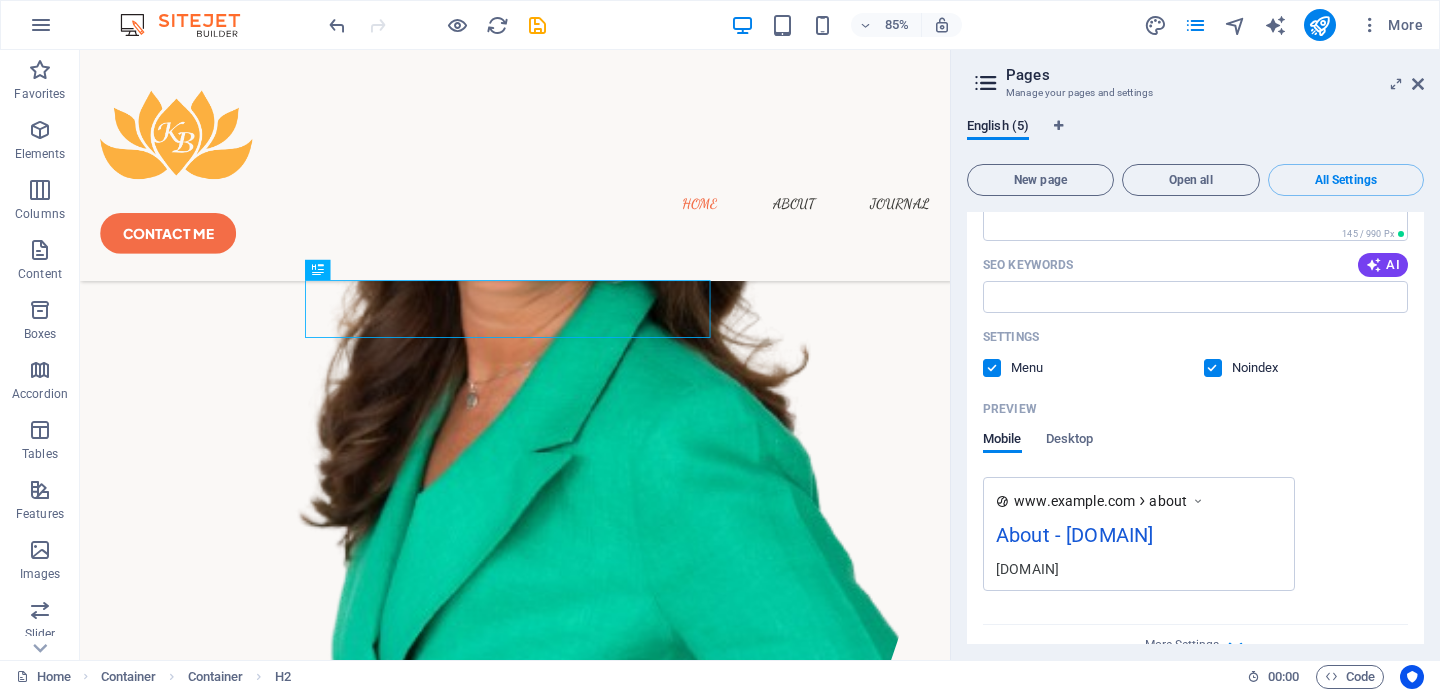 click at bounding box center [992, 368] 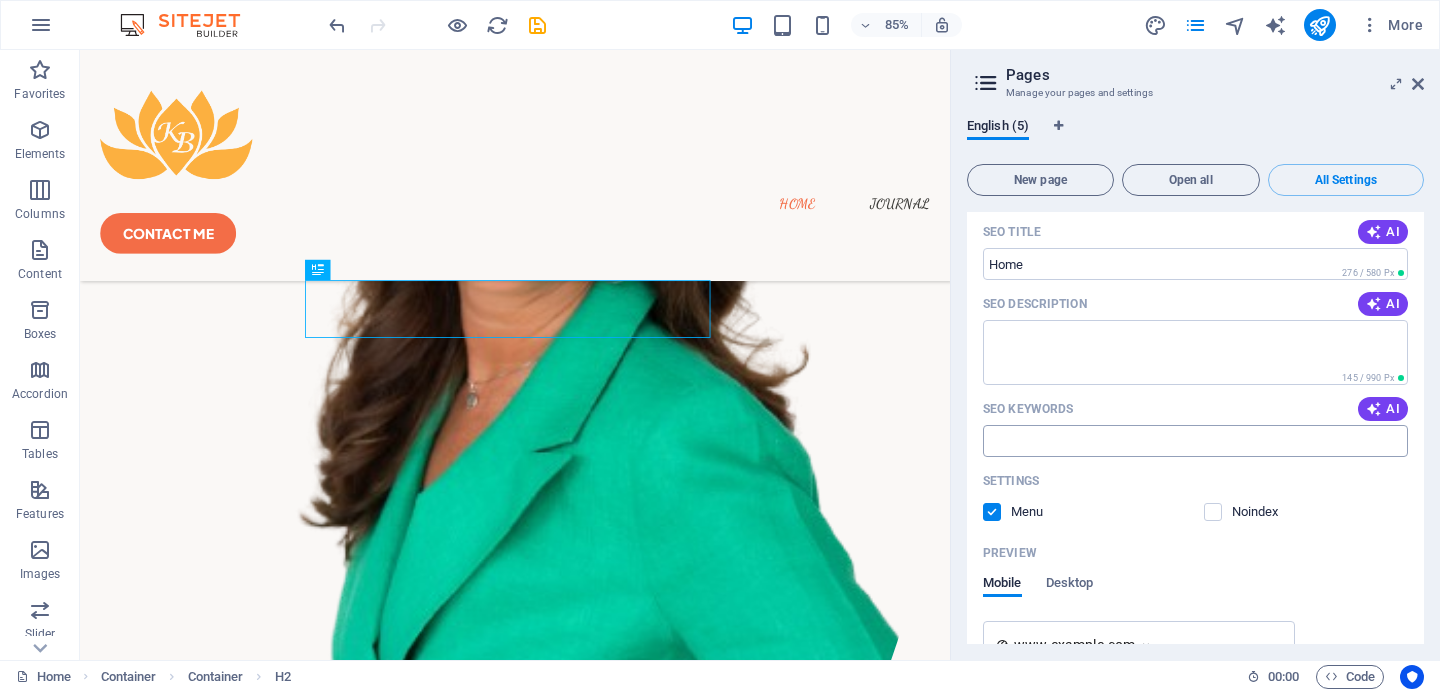scroll, scrollTop: 213, scrollLeft: 0, axis: vertical 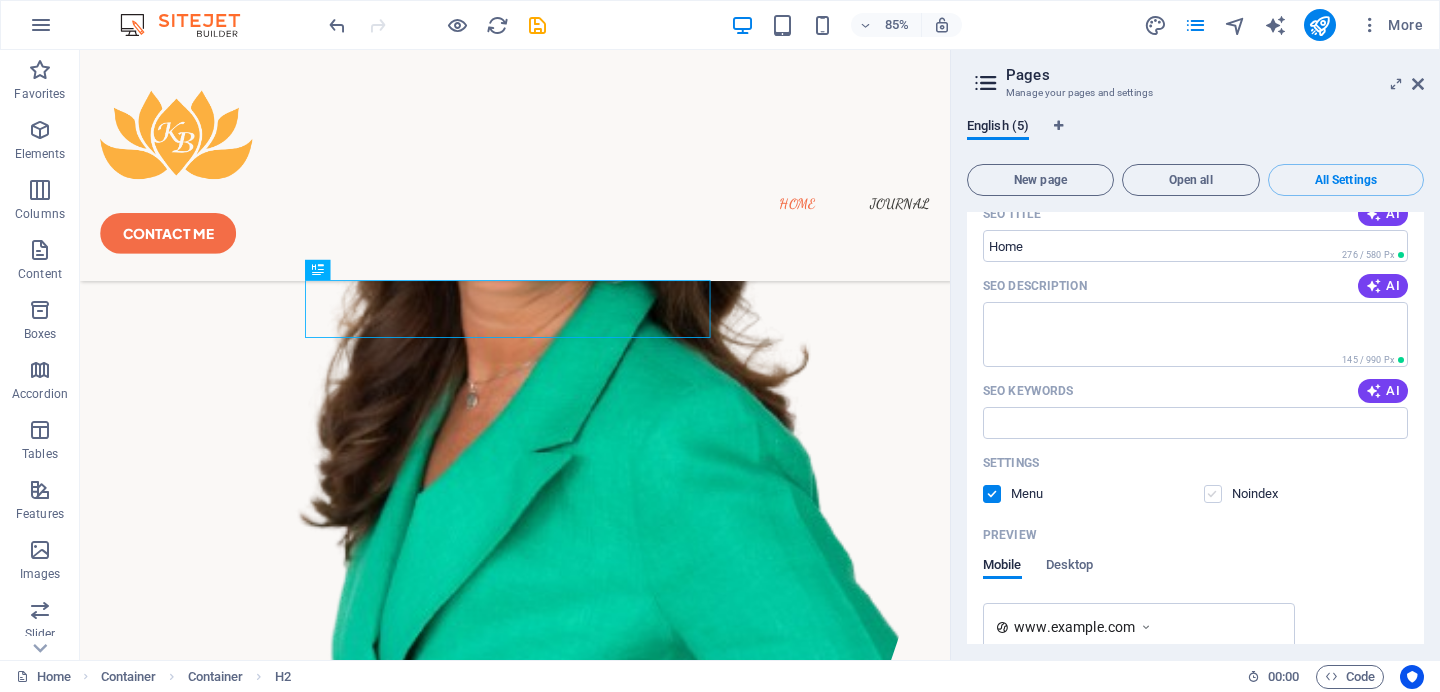 click at bounding box center [1213, 494] 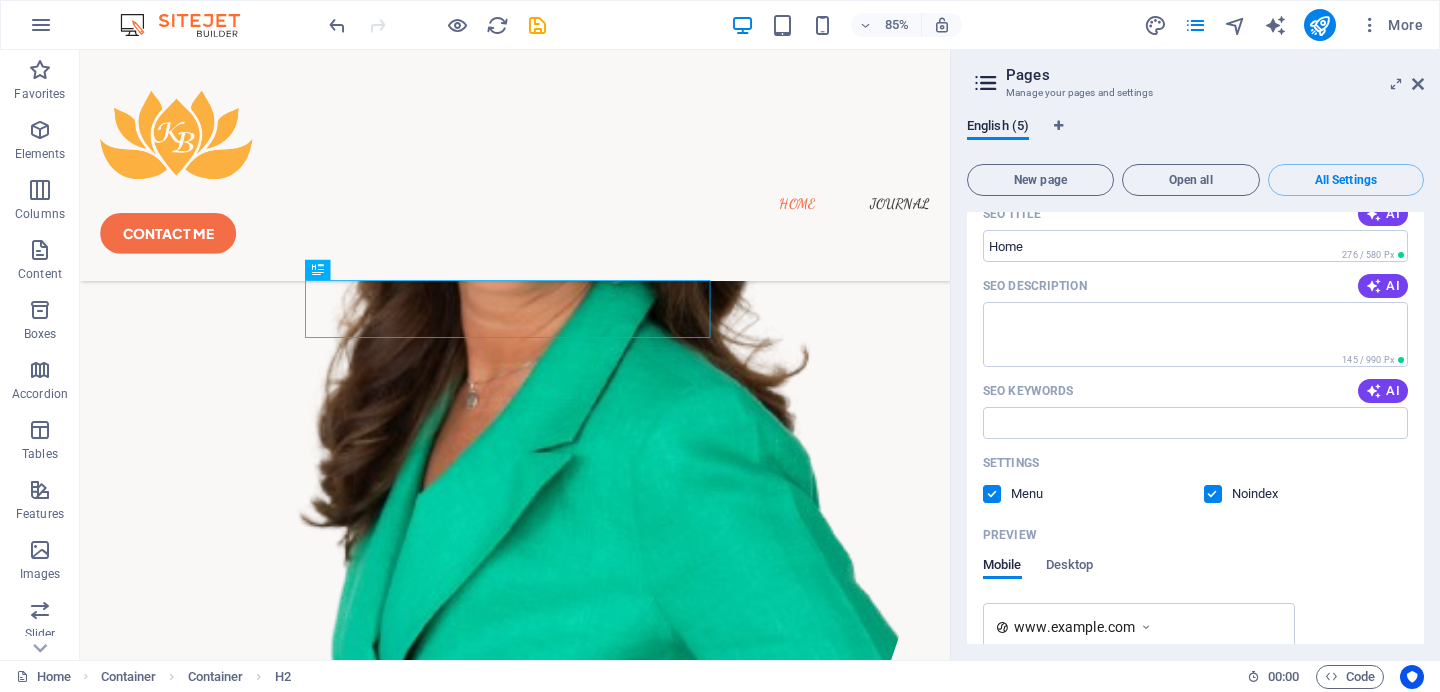 click at bounding box center [992, 494] 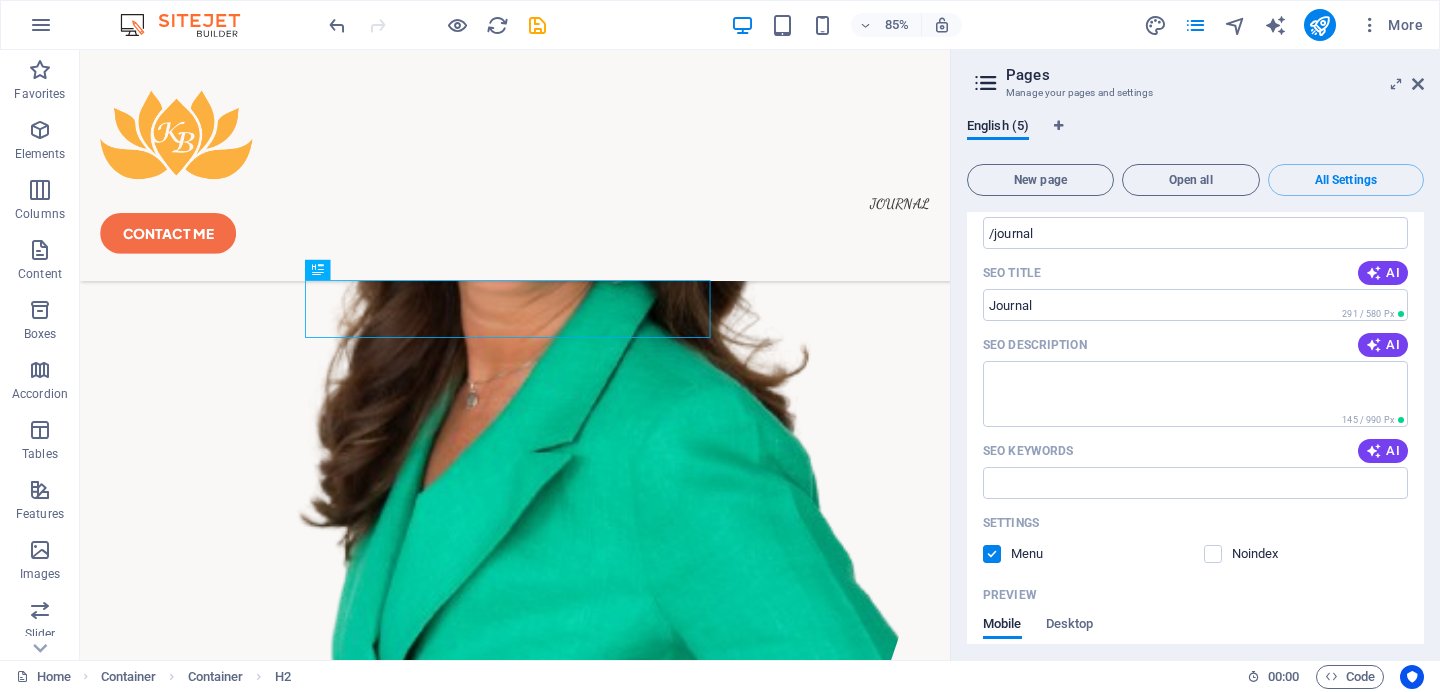 scroll, scrollTop: 2079, scrollLeft: 0, axis: vertical 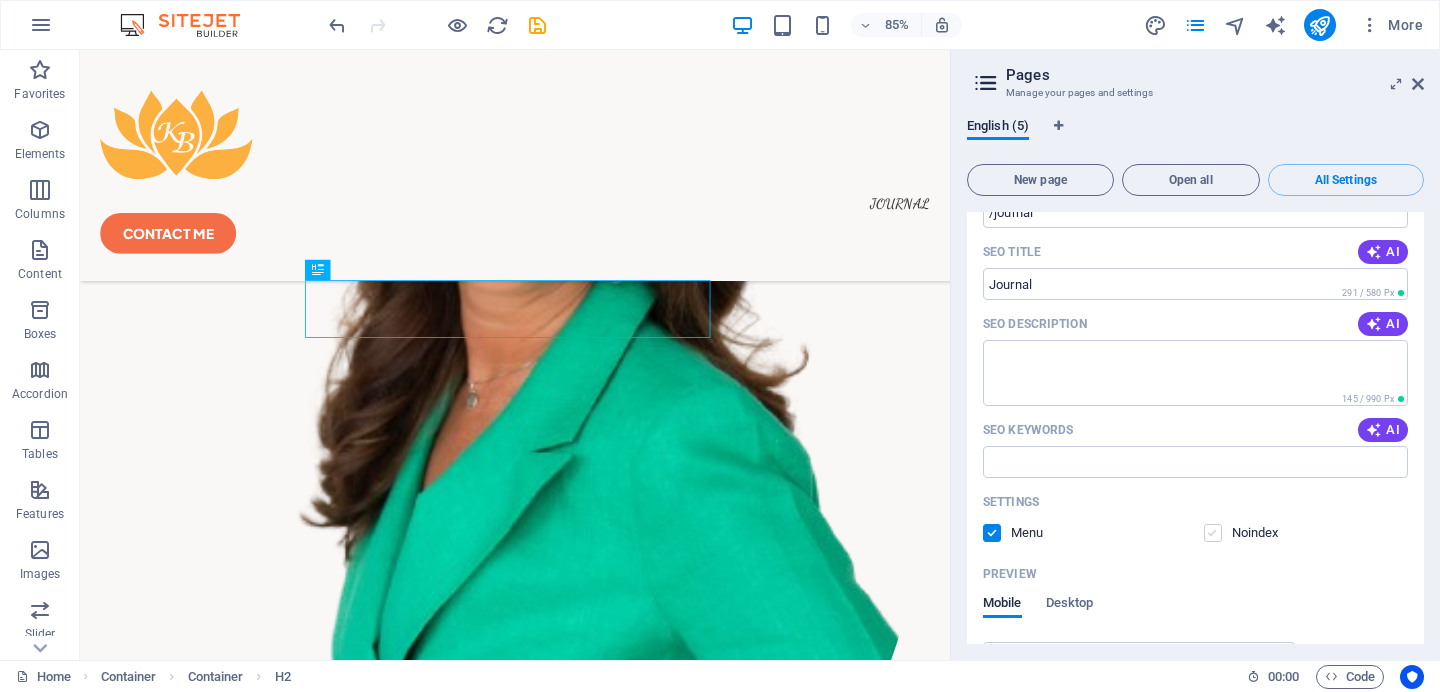 click at bounding box center [1213, 533] 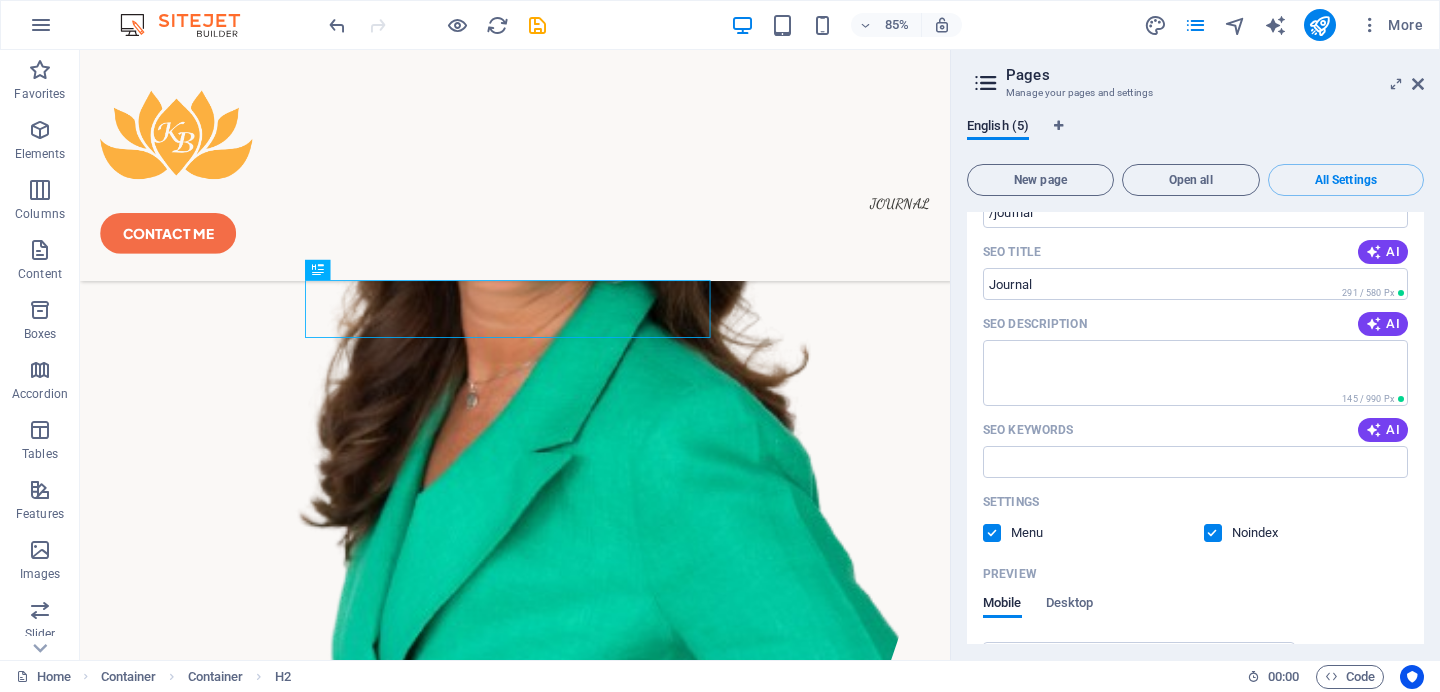 click at bounding box center [992, 533] 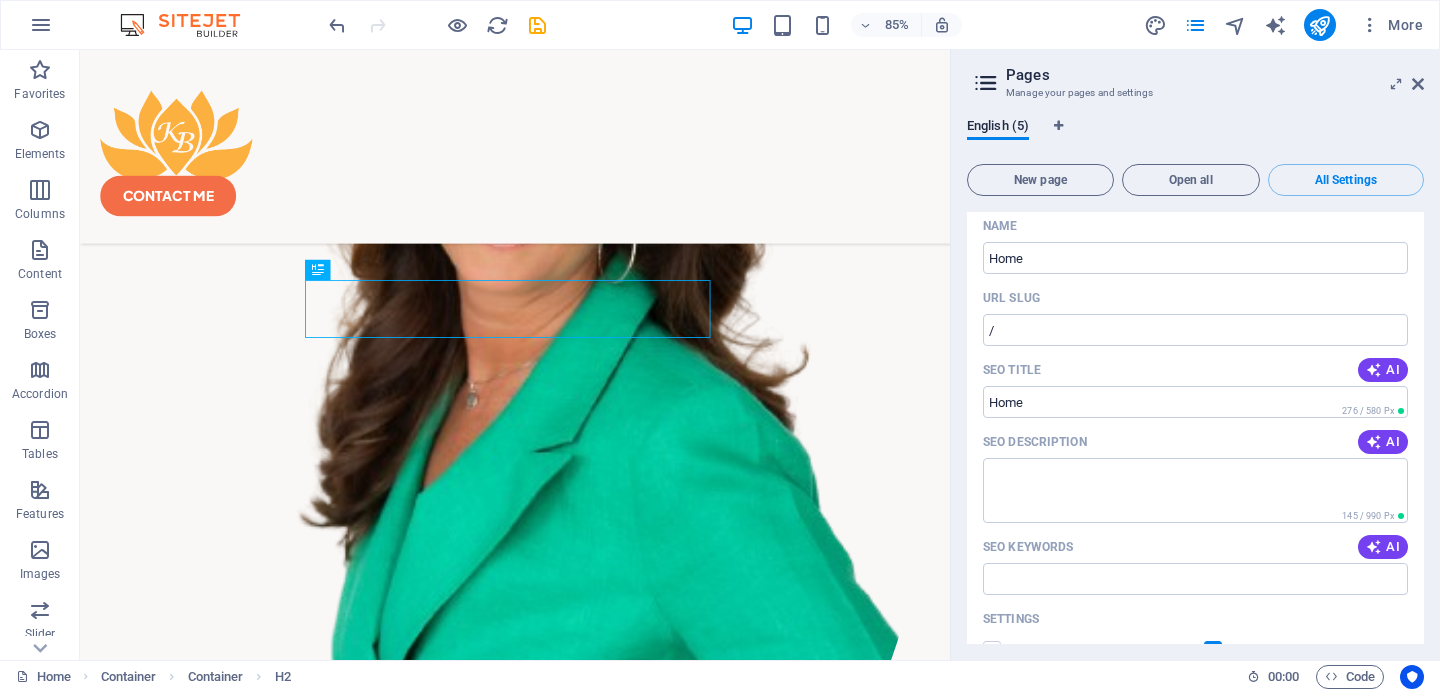 scroll, scrollTop: 0, scrollLeft: 0, axis: both 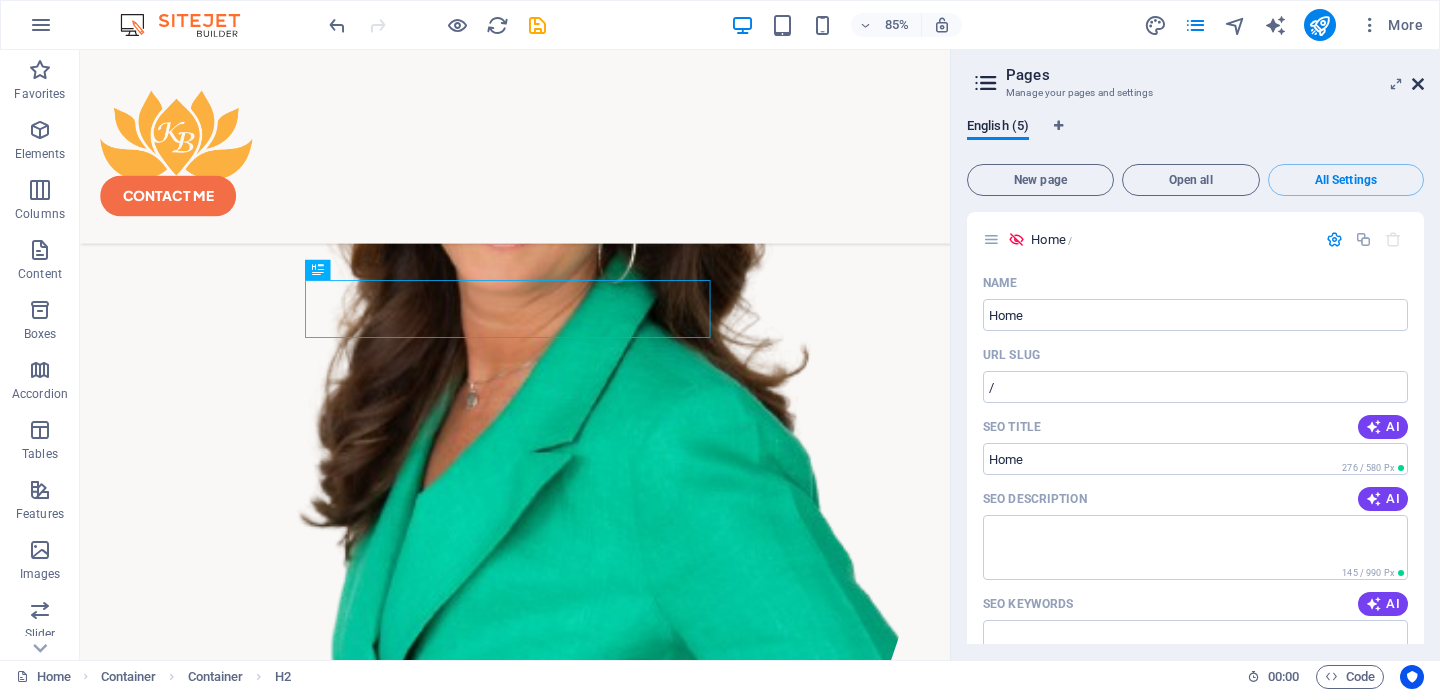 click at bounding box center [1418, 84] 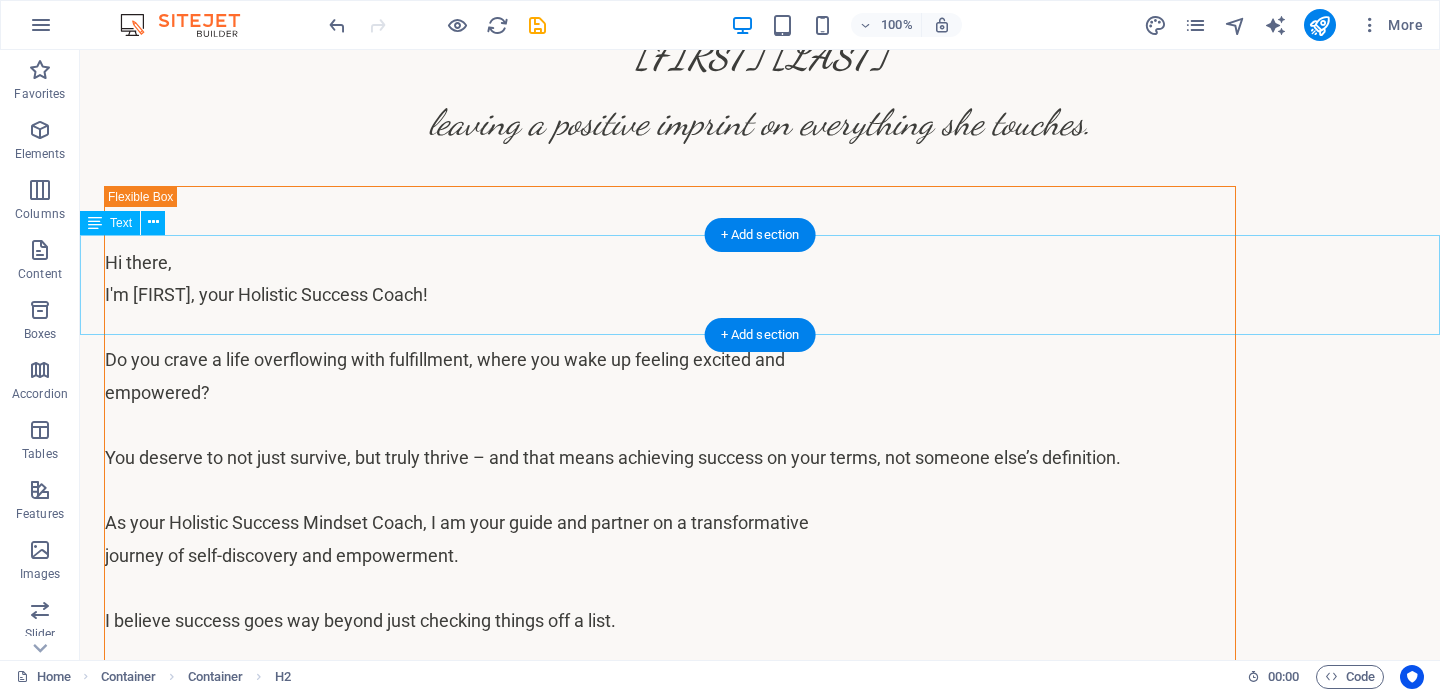 scroll, scrollTop: 0, scrollLeft: 0, axis: both 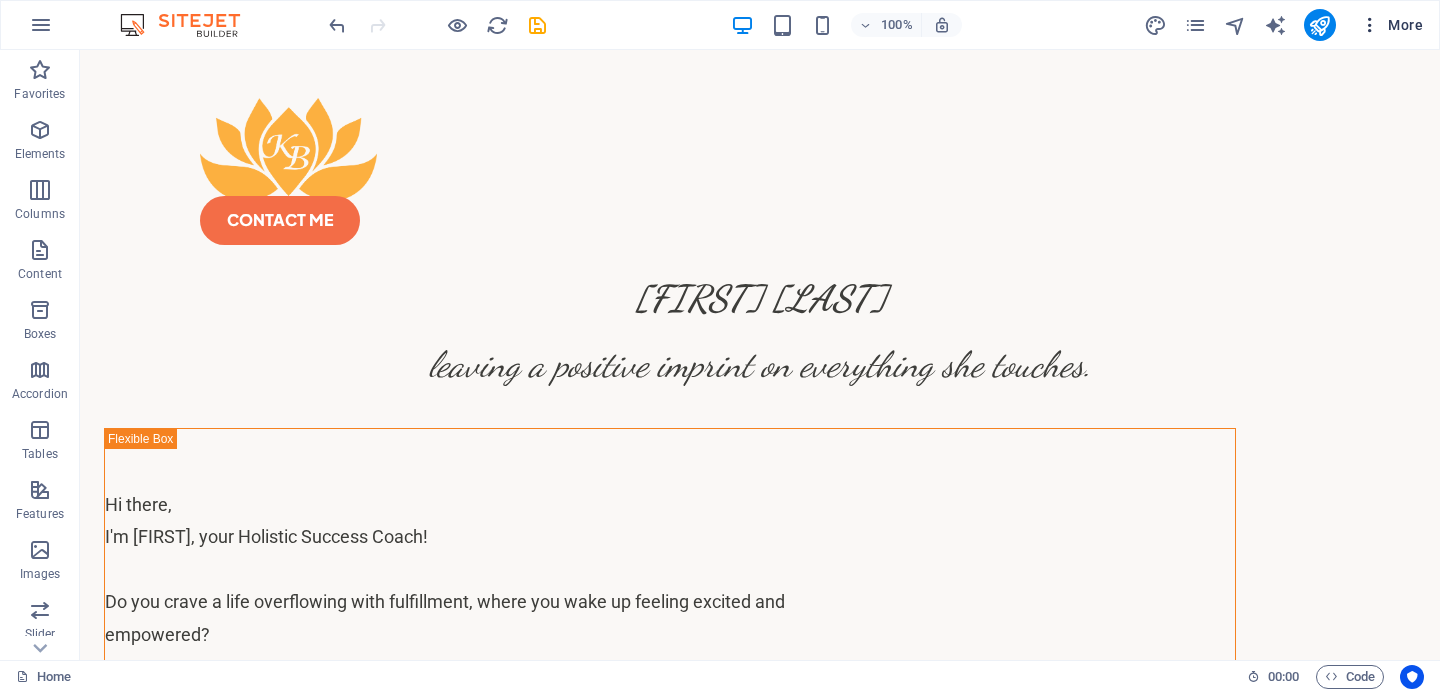 click at bounding box center (1370, 25) 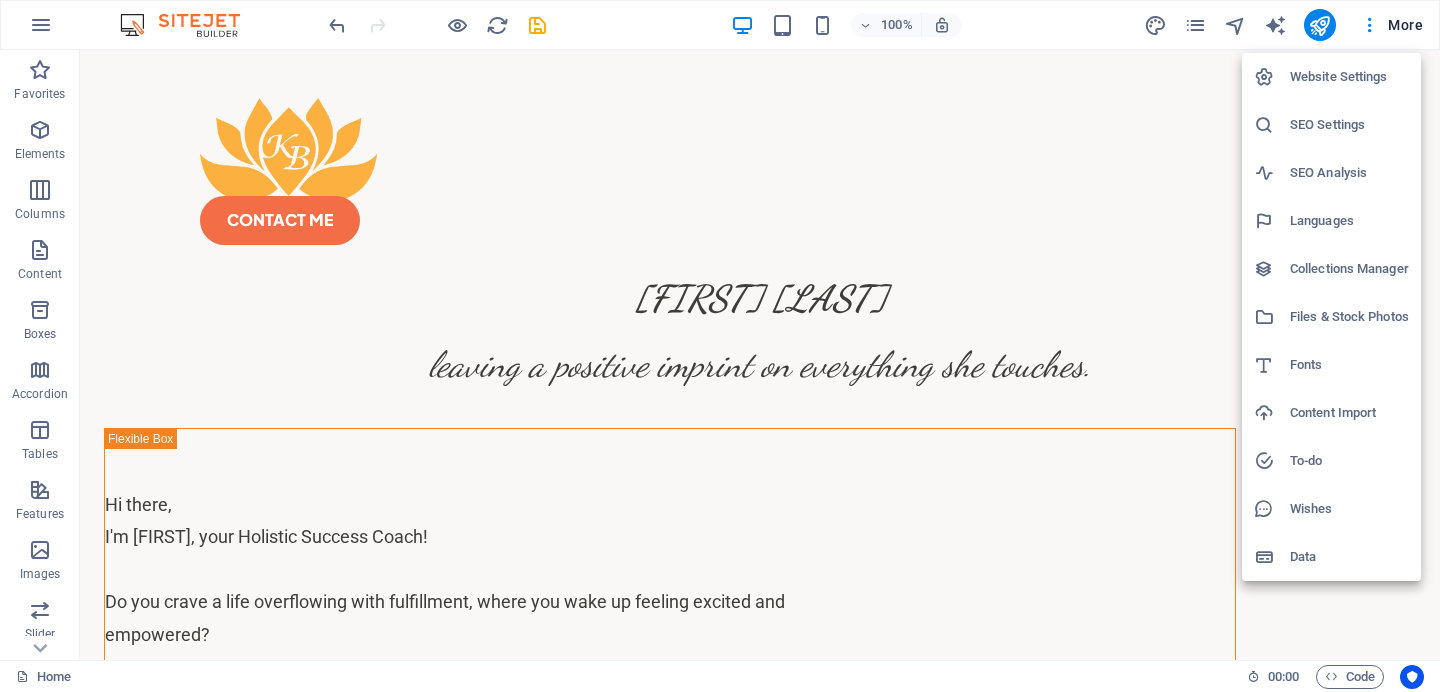 click at bounding box center (720, 346) 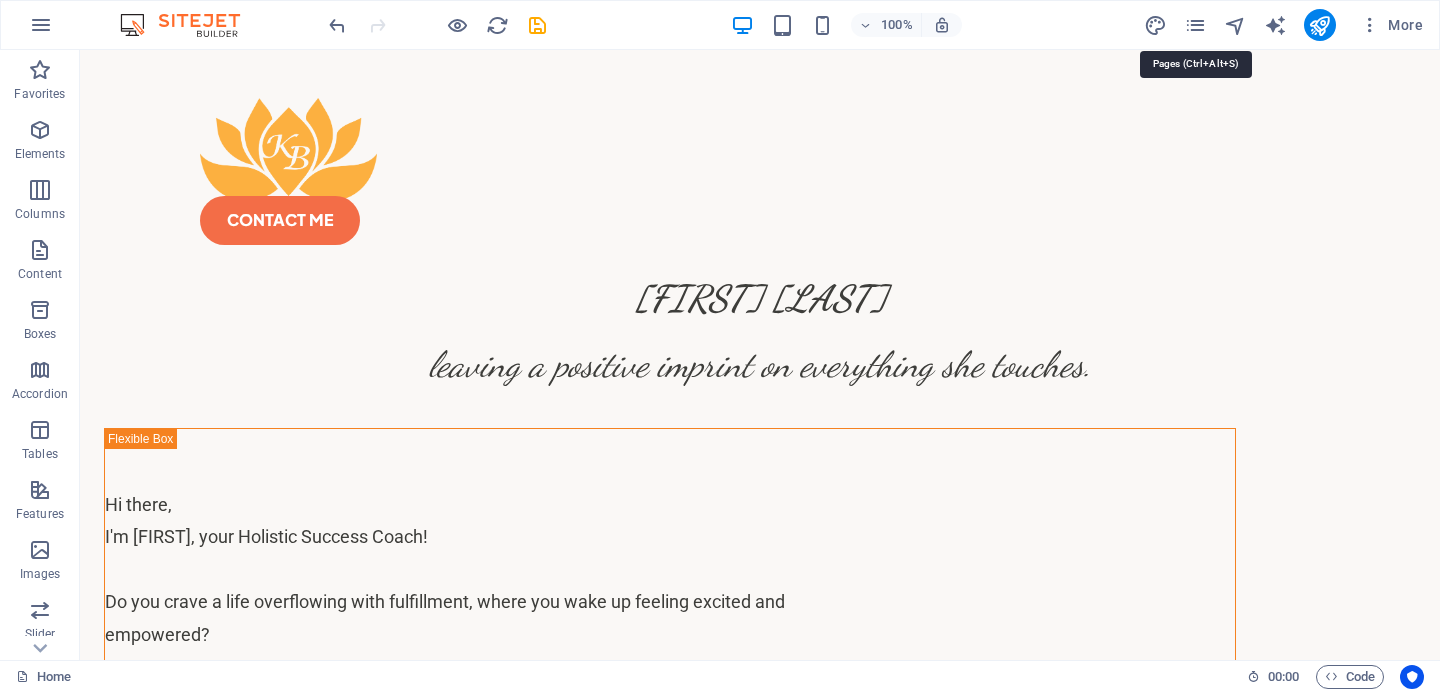 click at bounding box center [1195, 25] 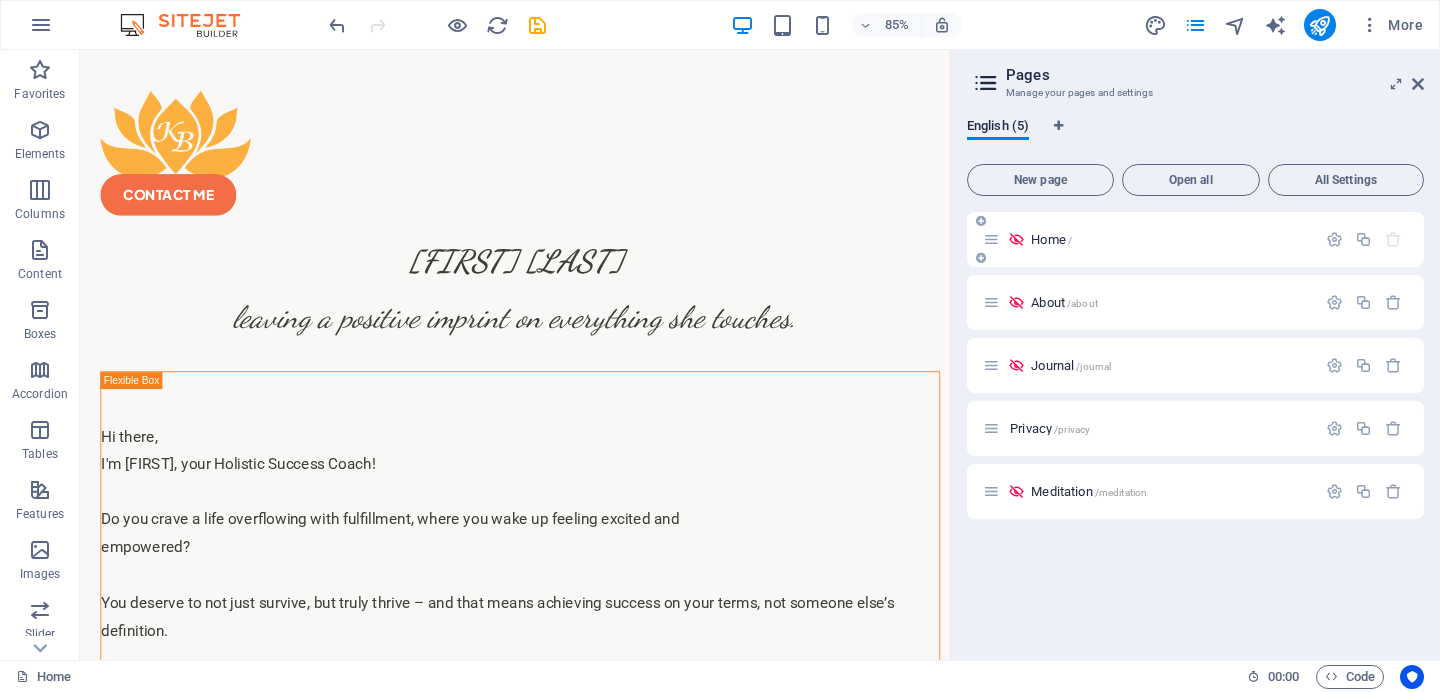 click on "Home /" at bounding box center [1149, 239] 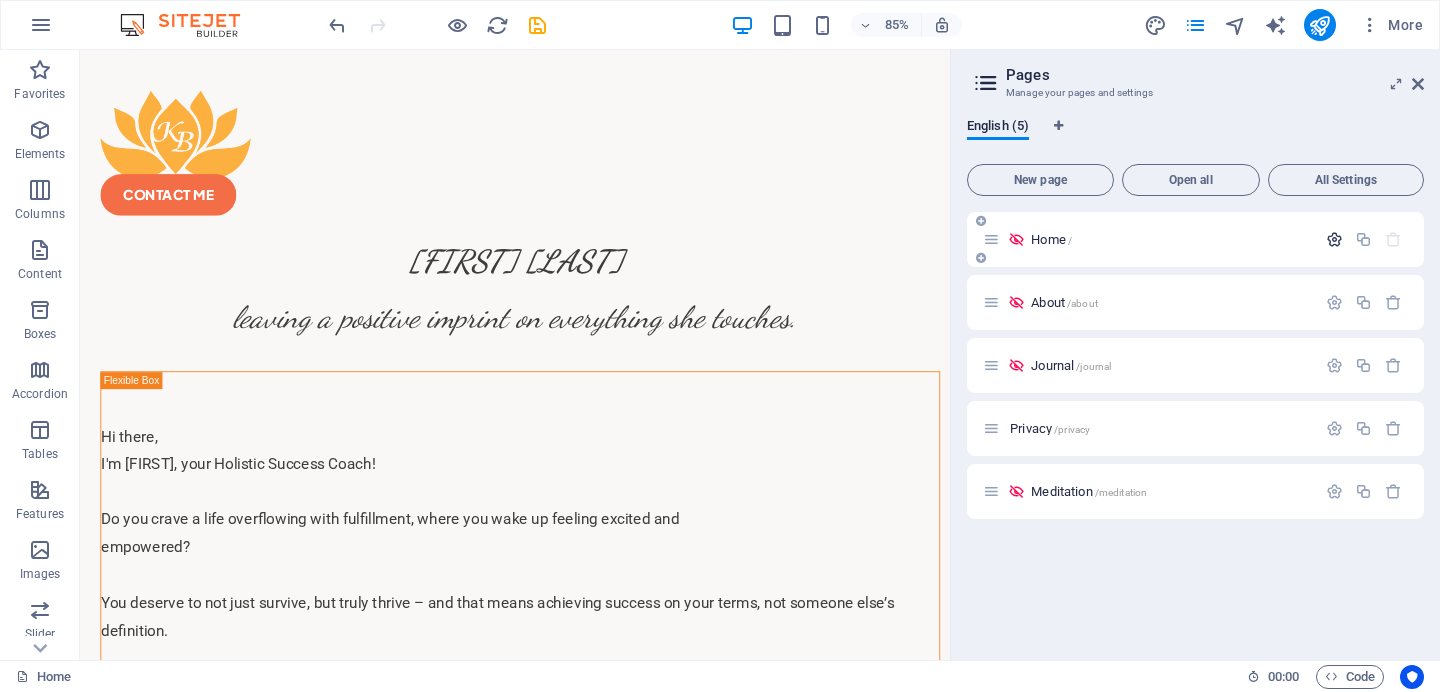 click at bounding box center [1334, 239] 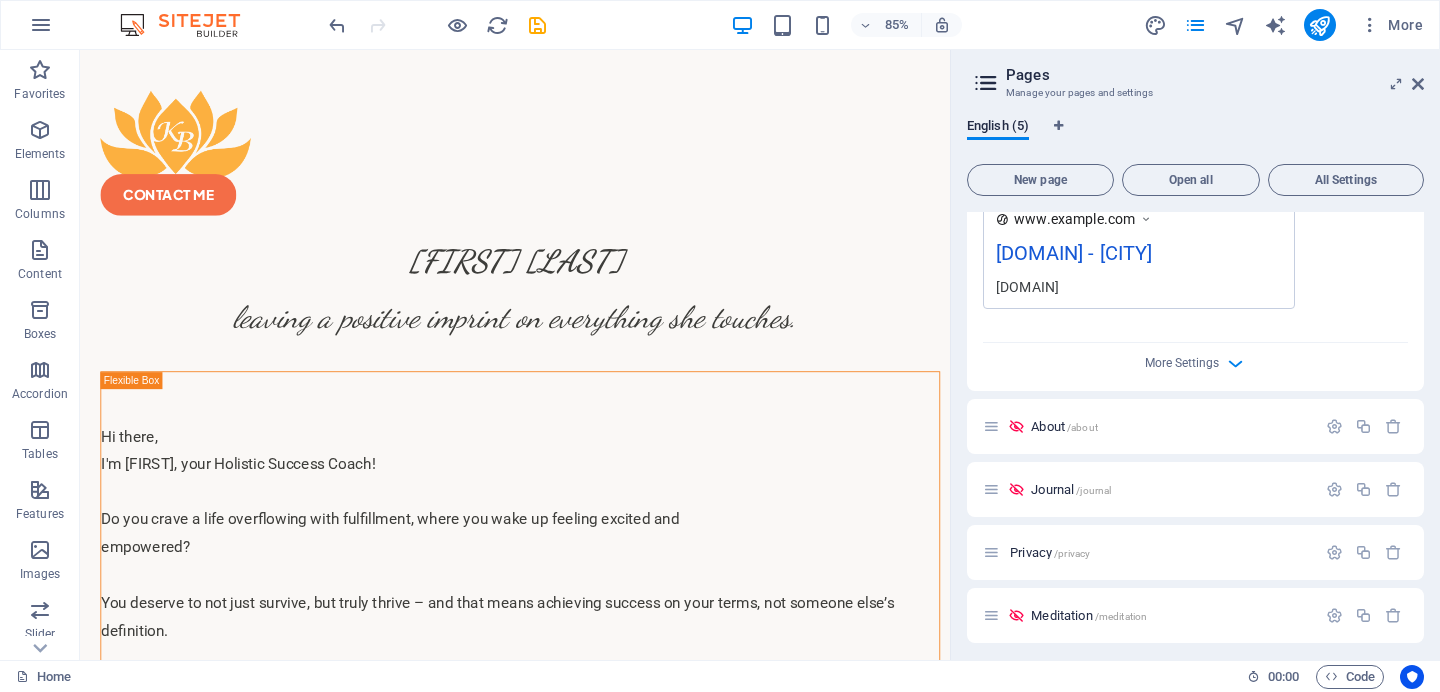 scroll, scrollTop: 628, scrollLeft: 0, axis: vertical 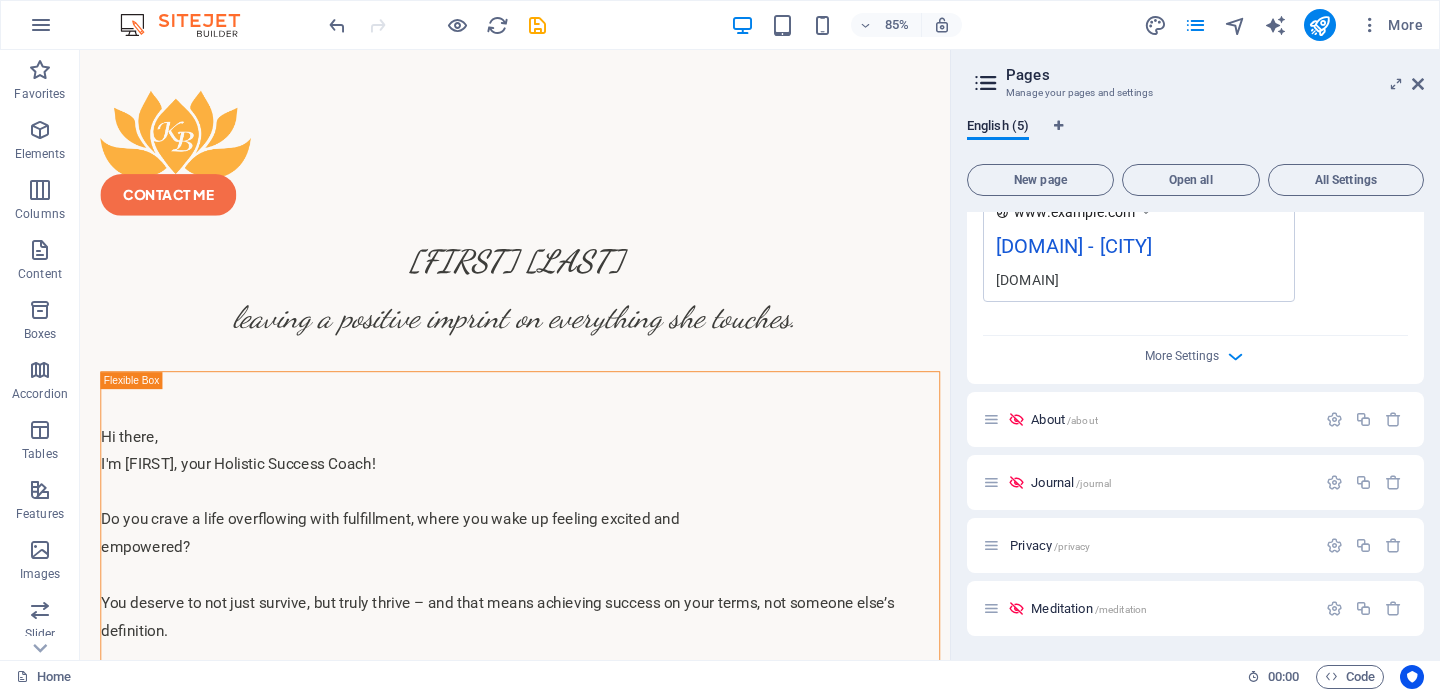 click on "More Settings" at bounding box center [1195, 352] 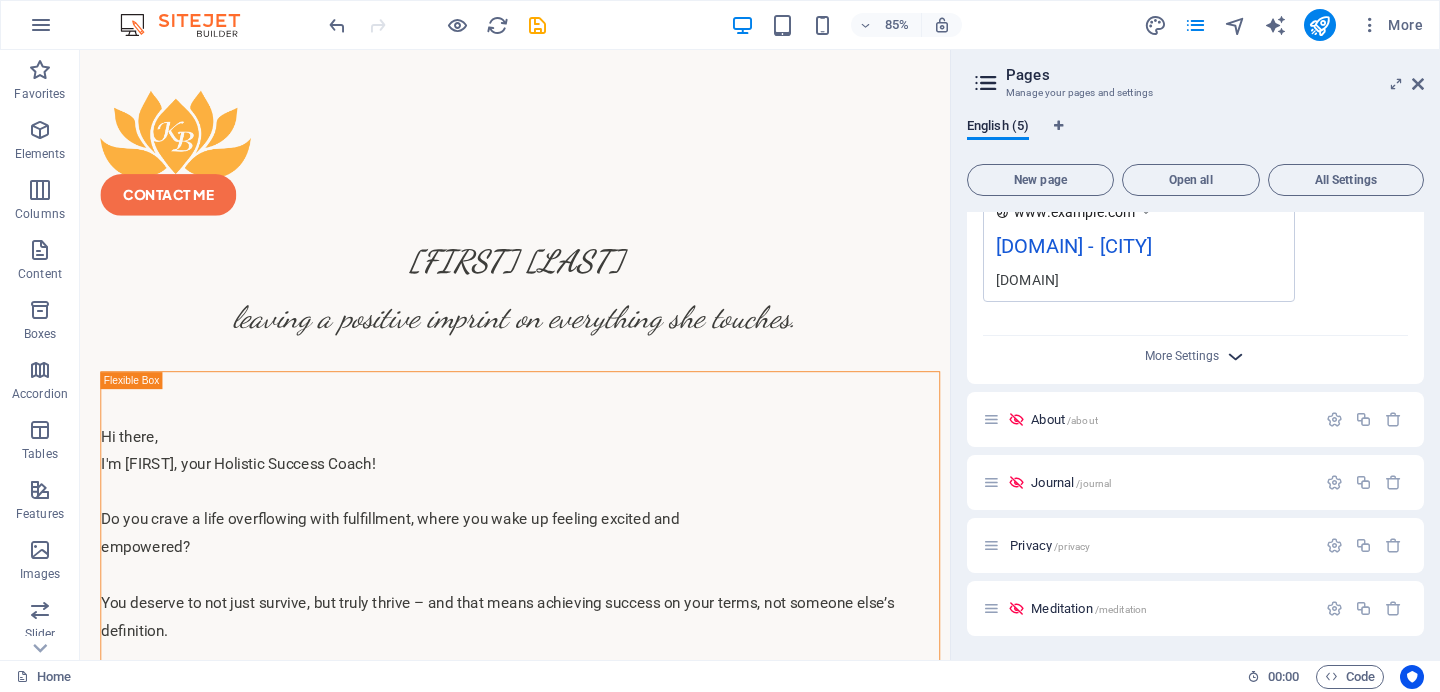 click at bounding box center [1235, 356] 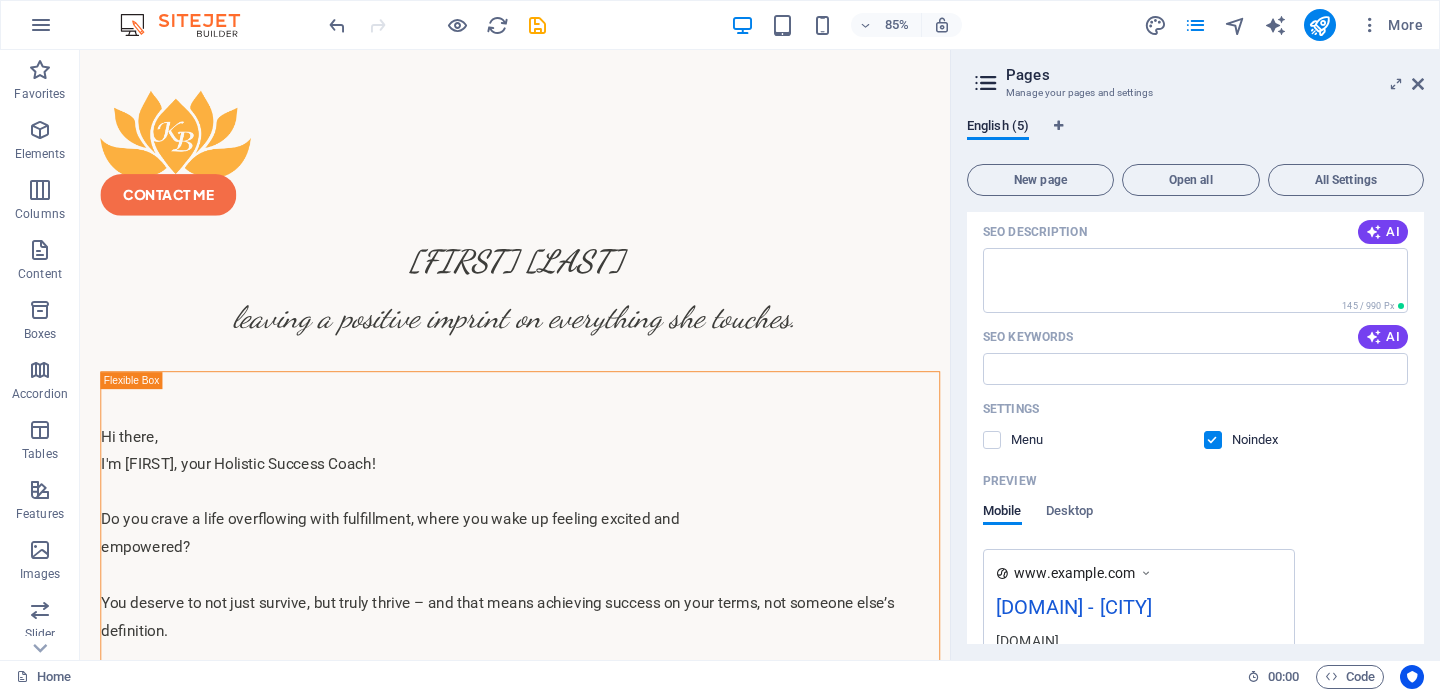 scroll, scrollTop: 0, scrollLeft: 0, axis: both 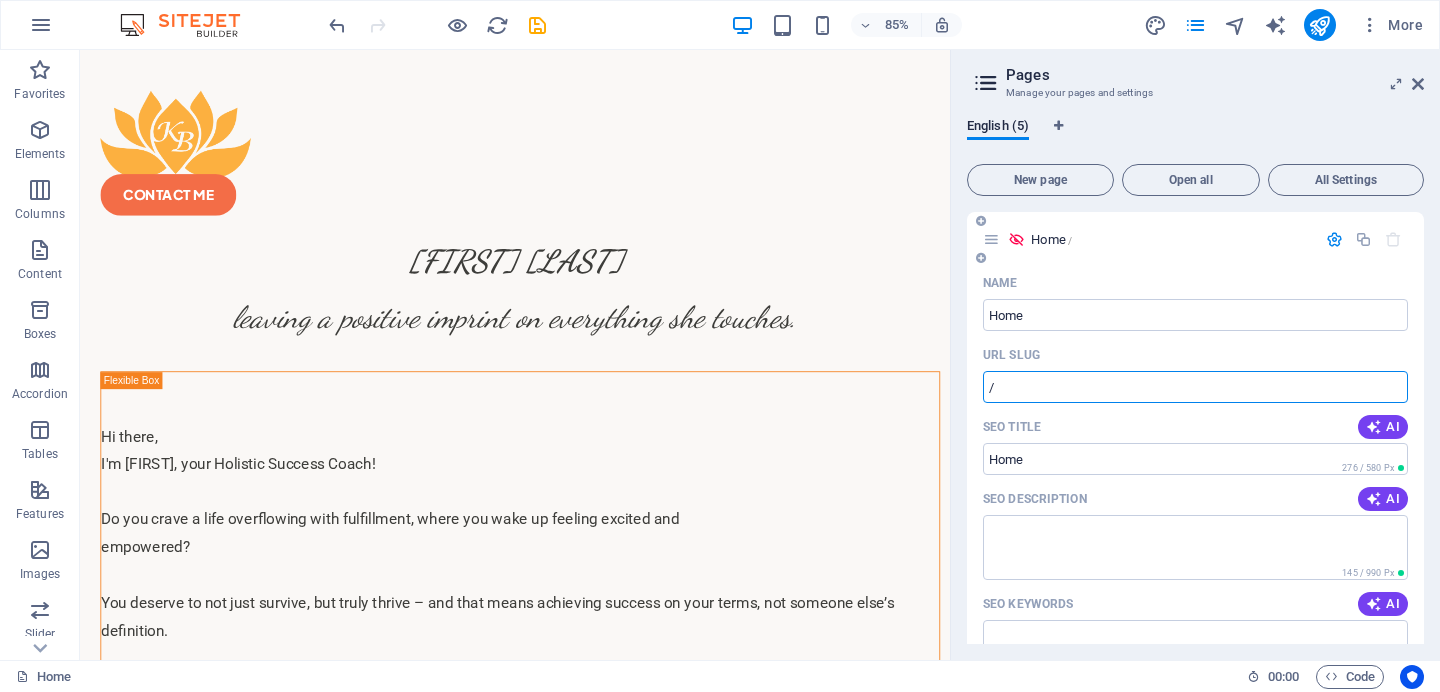 click on "/" at bounding box center (1195, 387) 